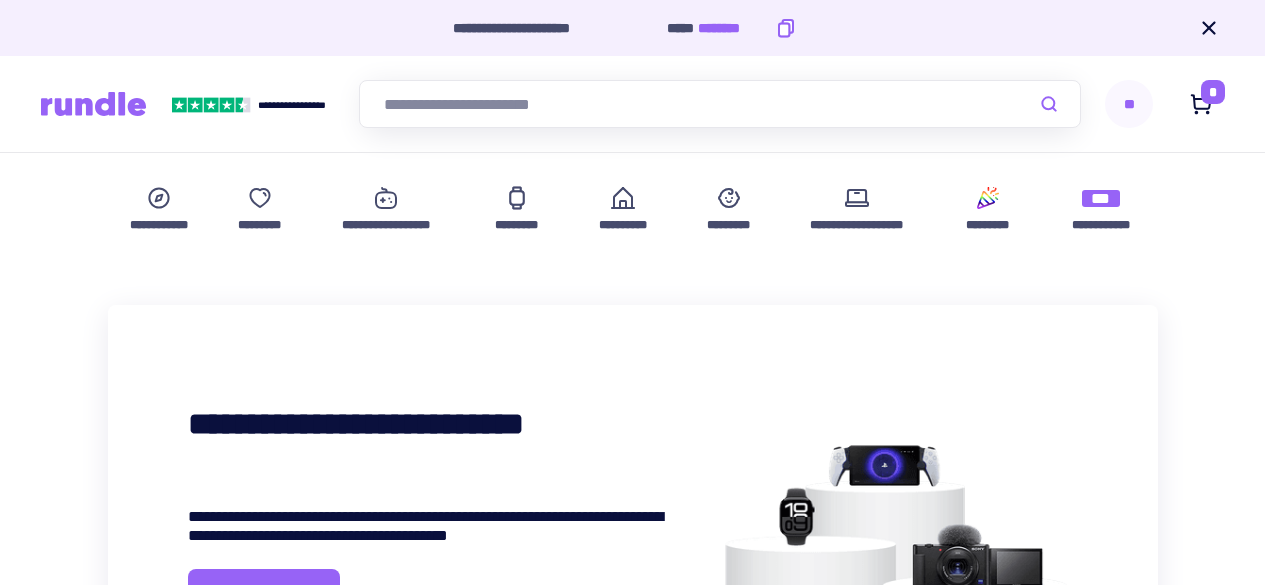 scroll, scrollTop: 0, scrollLeft: 0, axis: both 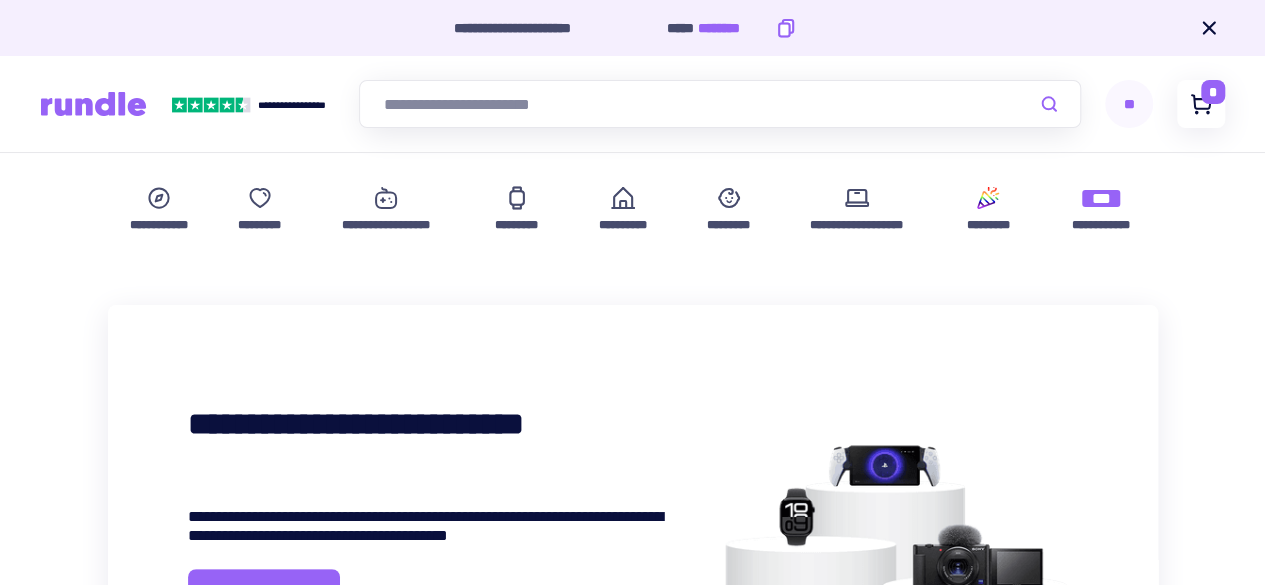 click on "*" at bounding box center [1213, 92] 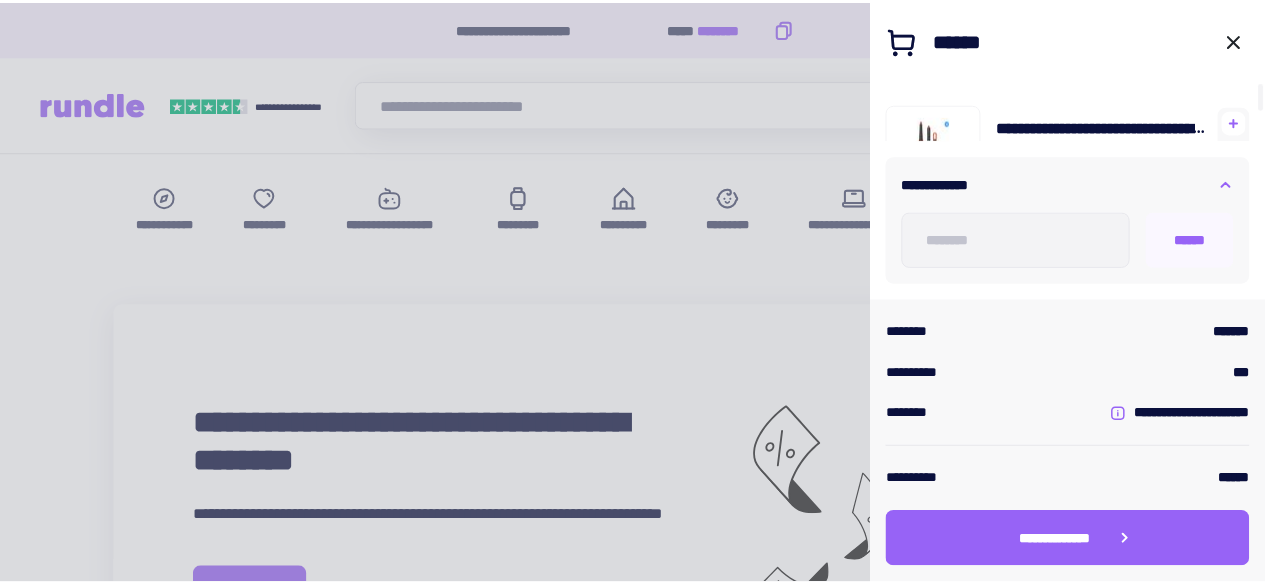 scroll, scrollTop: 59, scrollLeft: 0, axis: vertical 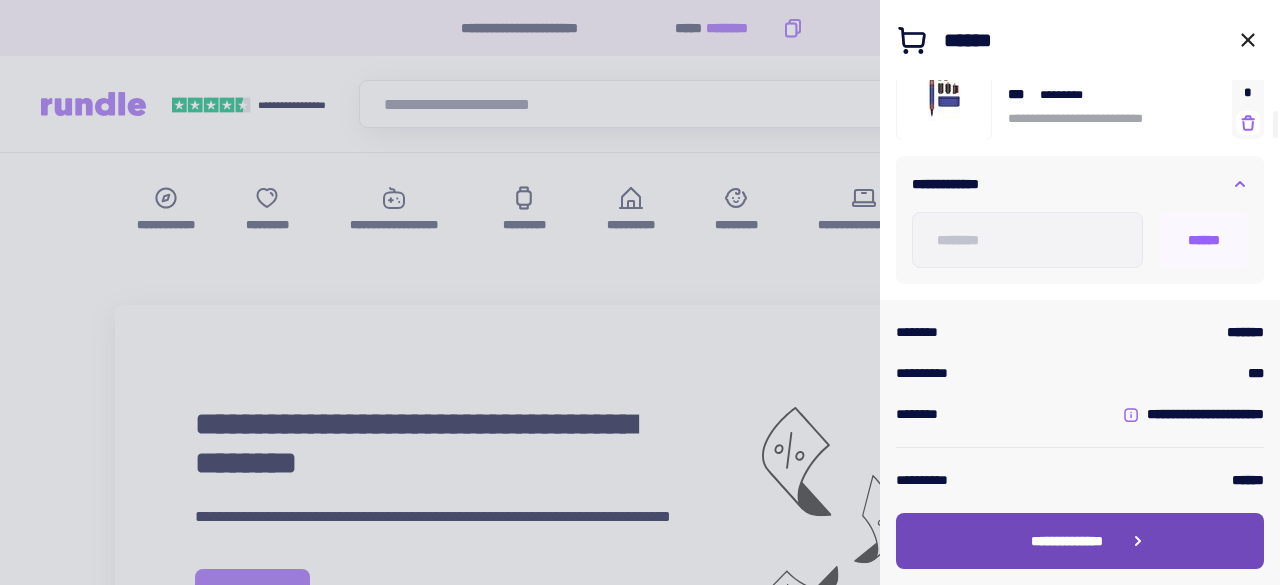 click on "**********" at bounding box center [1080, 541] 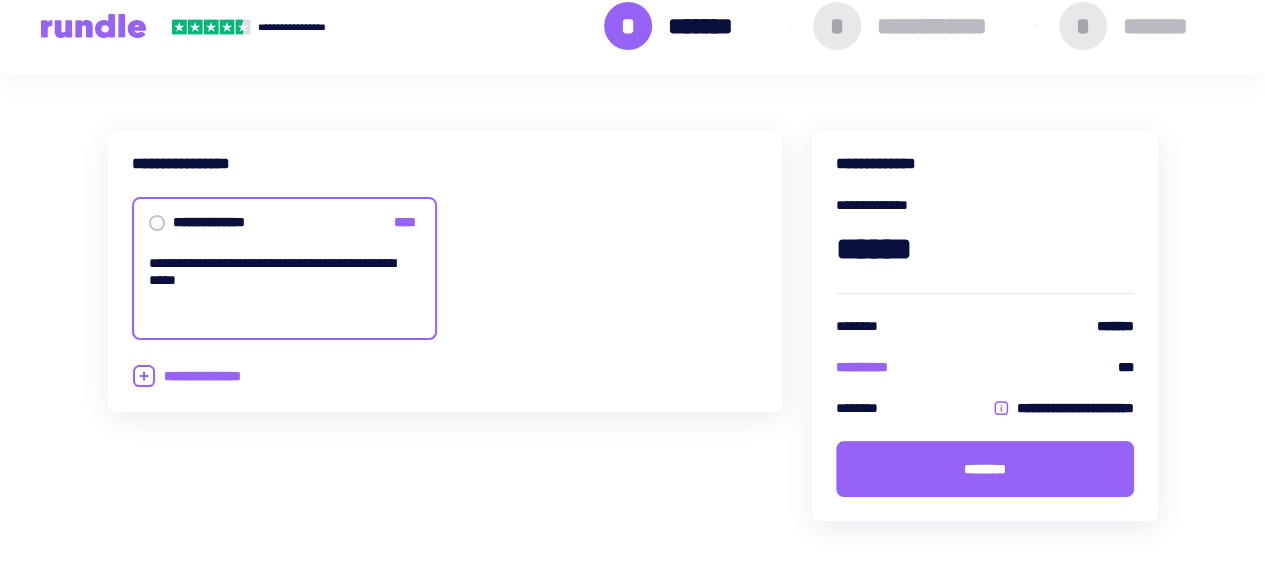 scroll, scrollTop: 0, scrollLeft: 0, axis: both 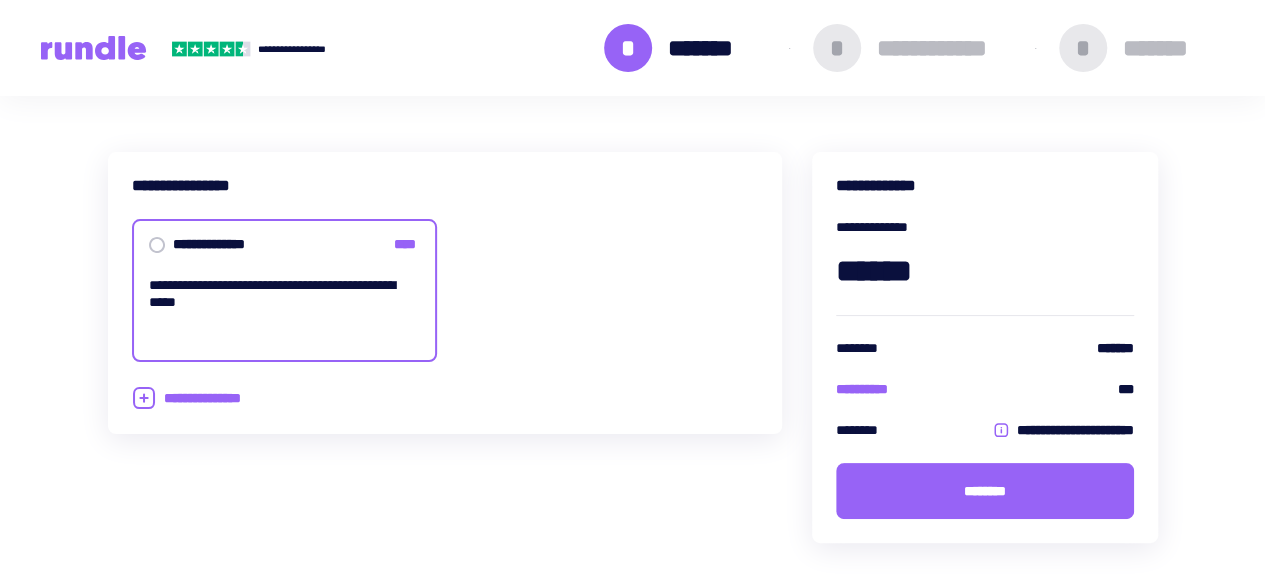 click on "**********" at bounding box center [632, 379] 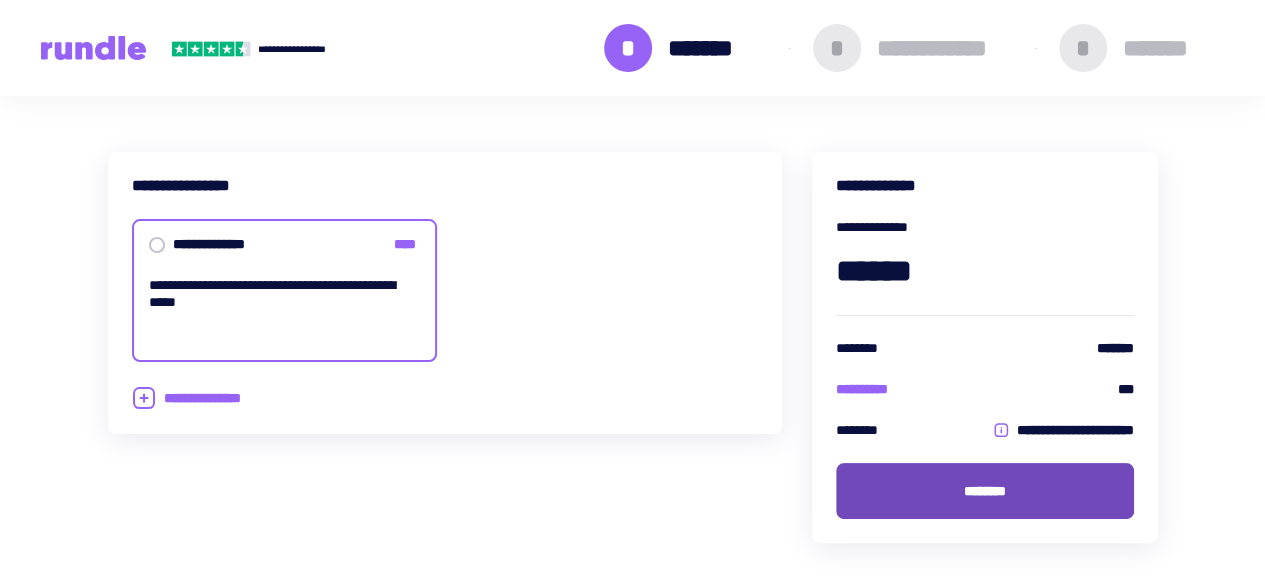 click on "********" at bounding box center (985, 491) 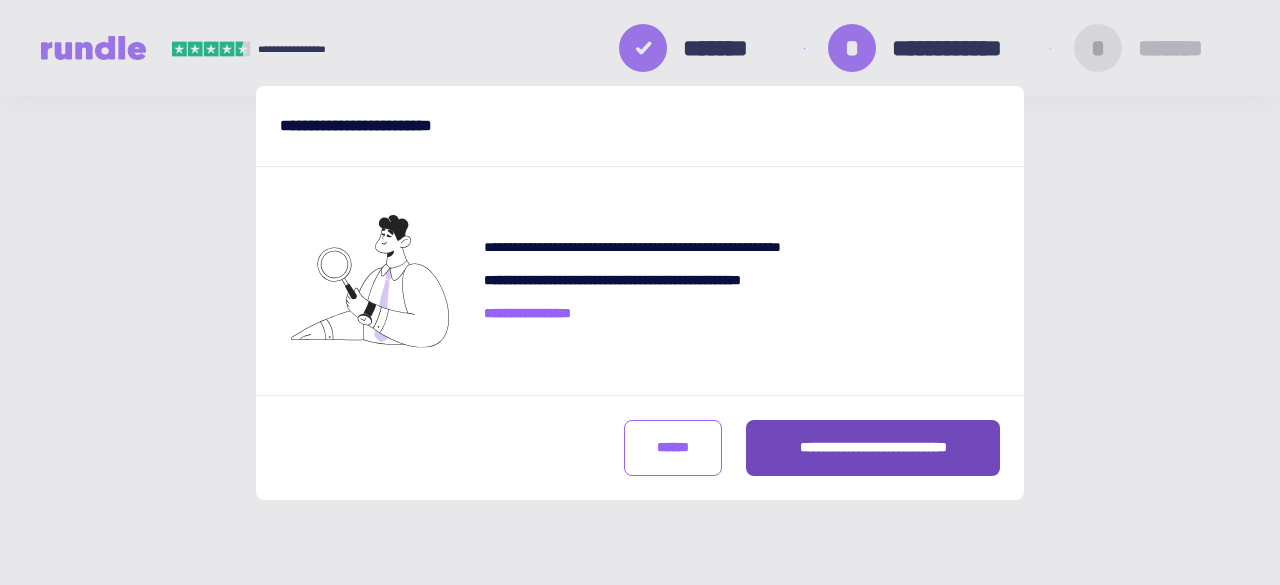 click on "**********" at bounding box center [873, 448] 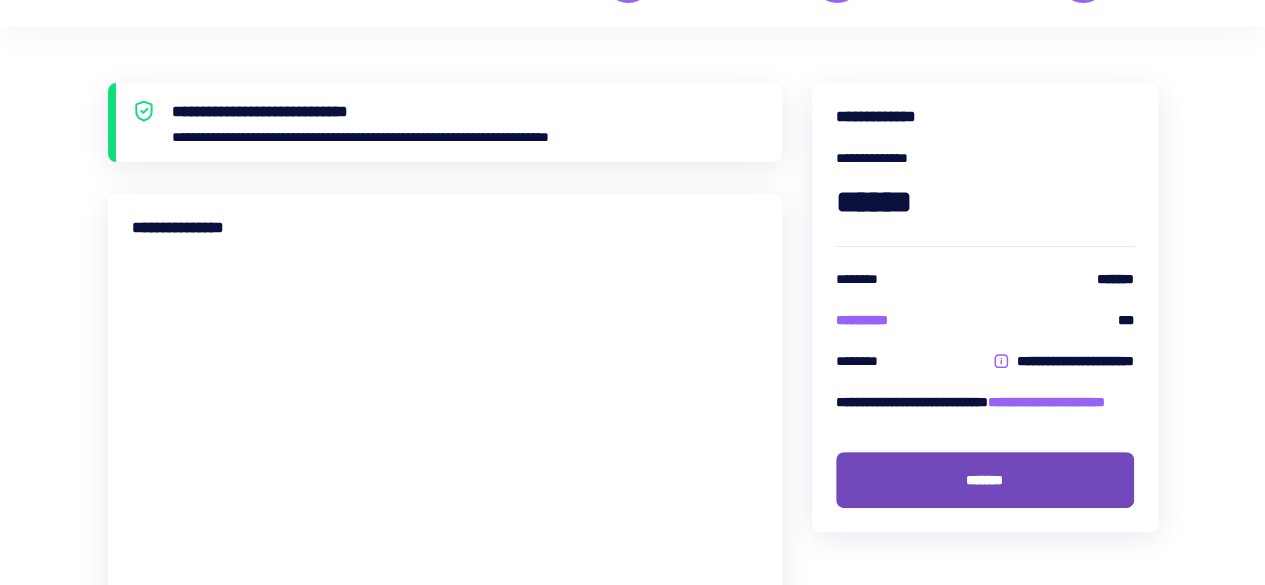 scroll, scrollTop: 70, scrollLeft: 0, axis: vertical 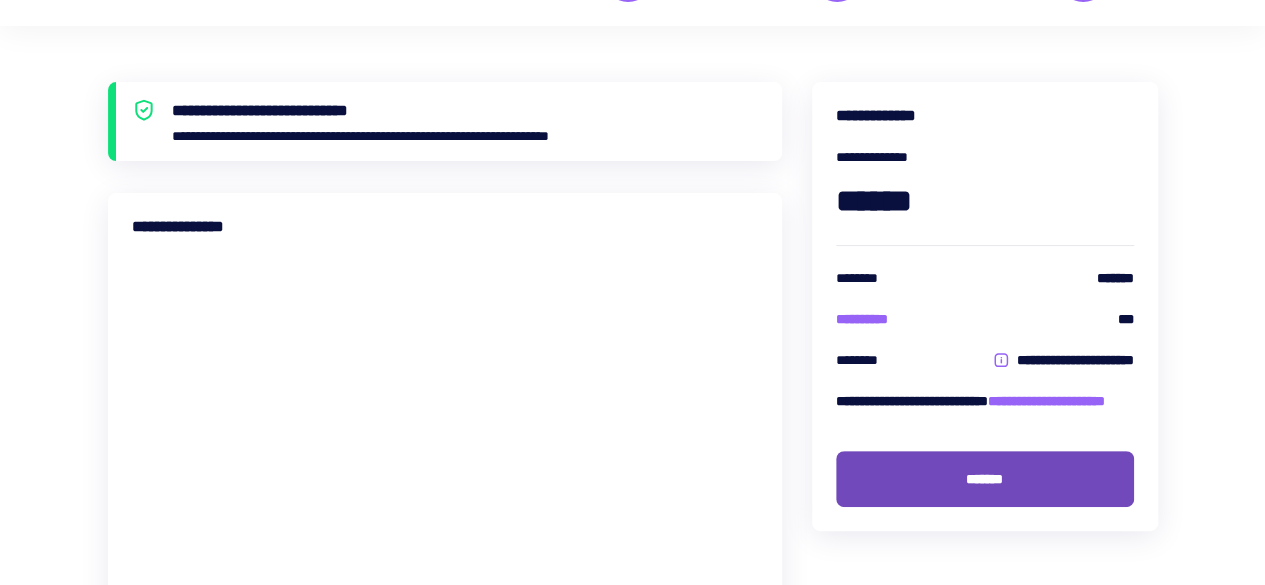 click on "*******" at bounding box center (985, 479) 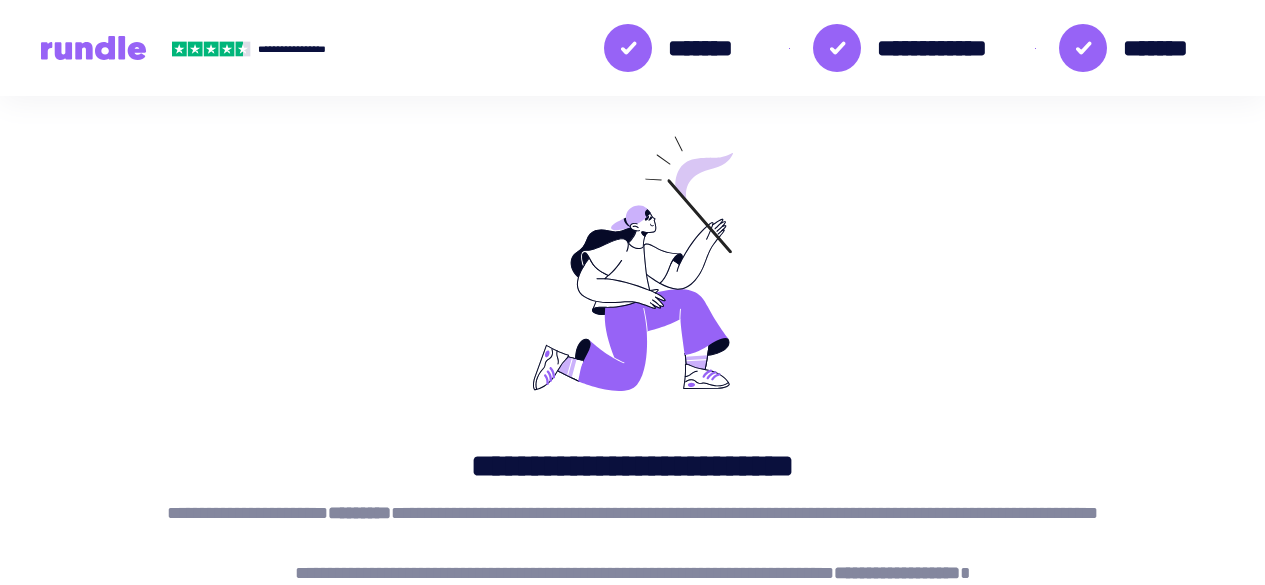 scroll, scrollTop: 0, scrollLeft: 0, axis: both 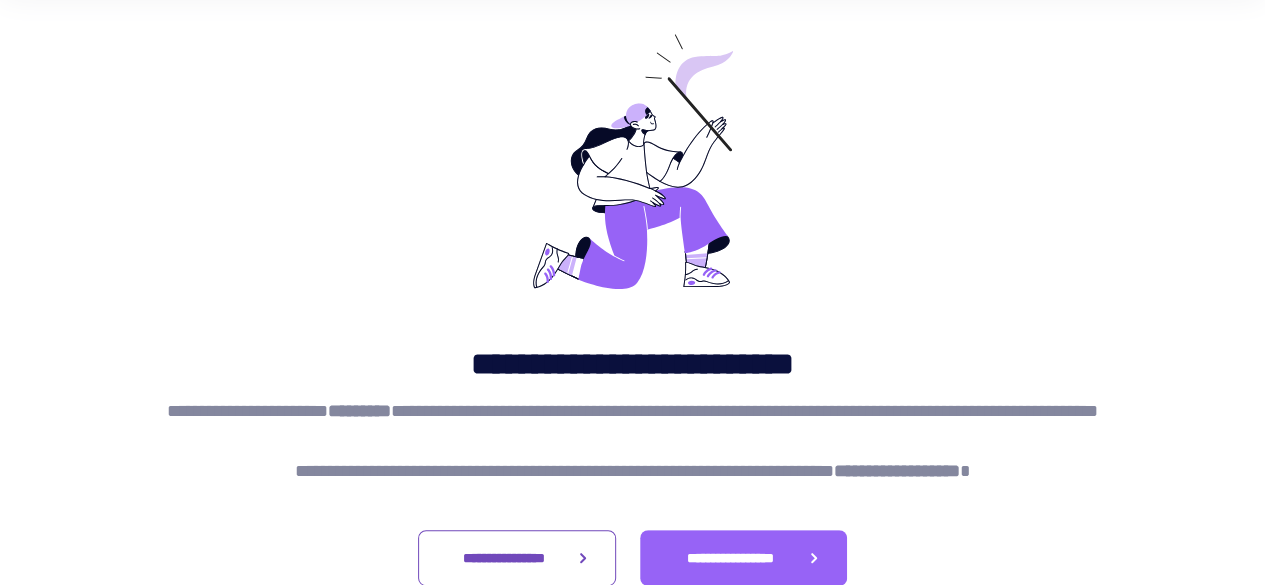 click on "**********" at bounding box center (504, 558) 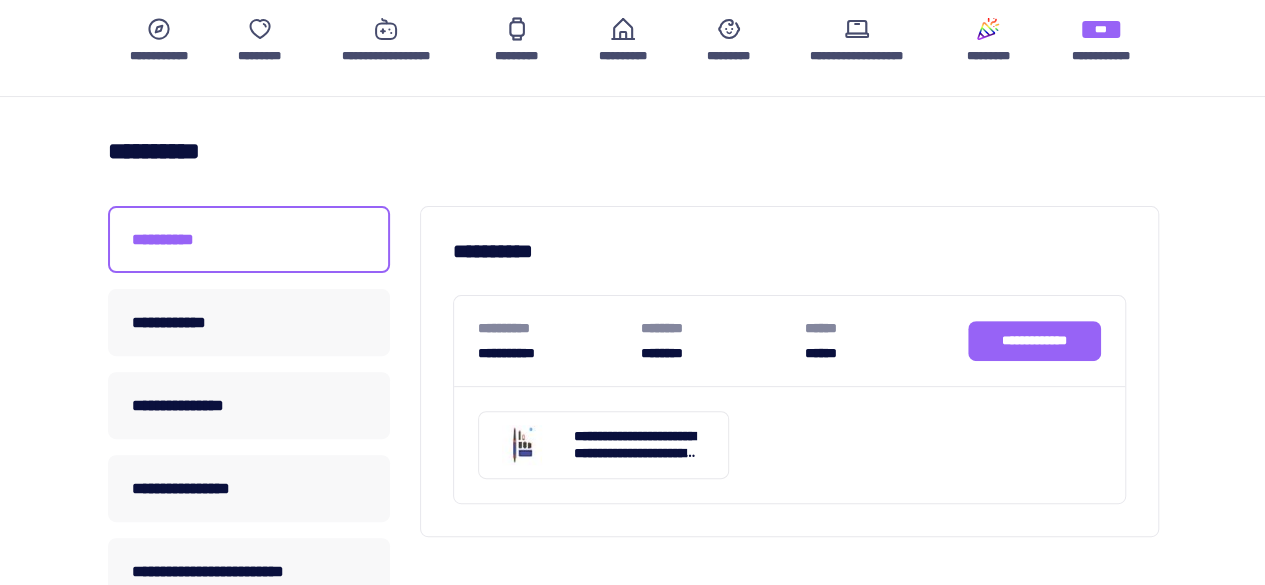 scroll, scrollTop: 170, scrollLeft: 0, axis: vertical 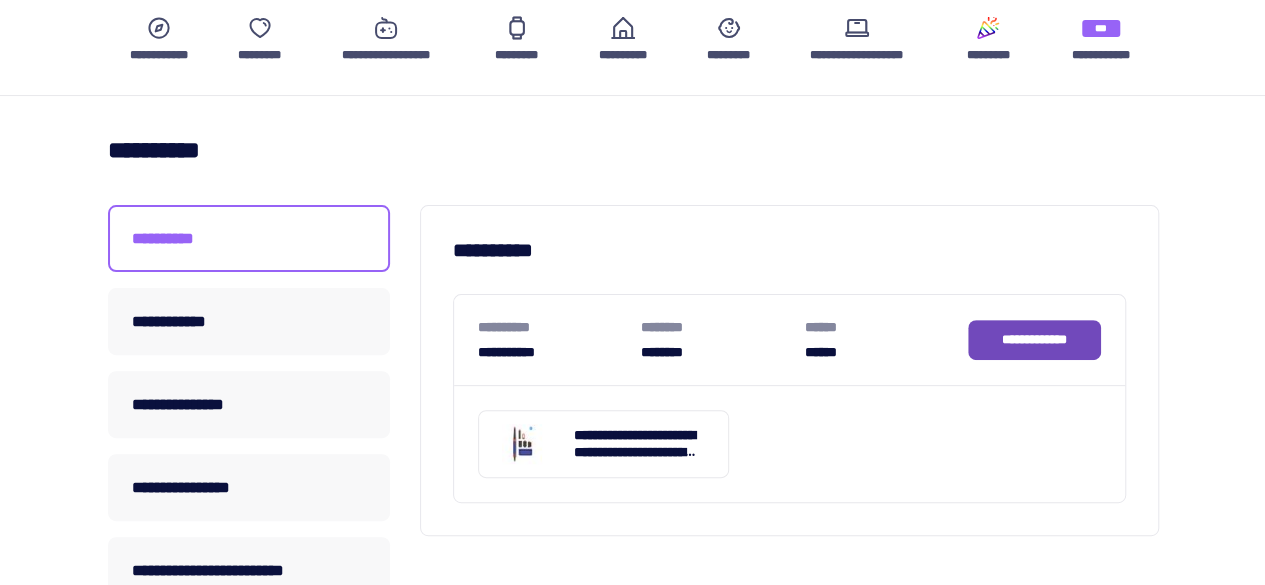 click on "**********" at bounding box center (1035, 340) 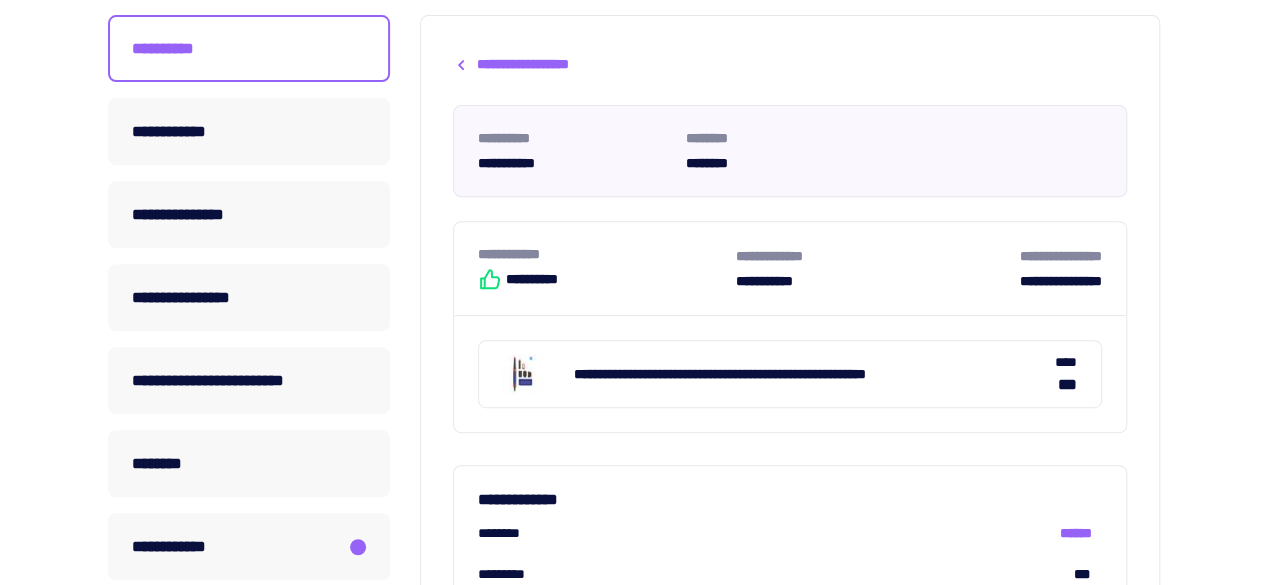 scroll, scrollTop: 361, scrollLeft: 0, axis: vertical 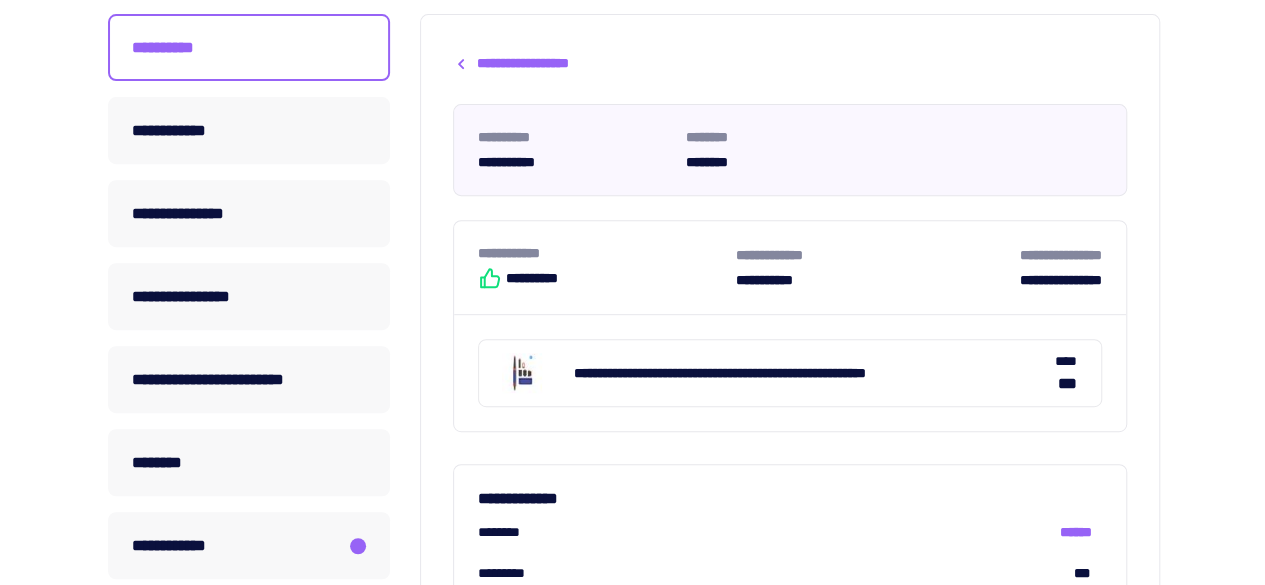 click on "**********" at bounding box center (790, 570) 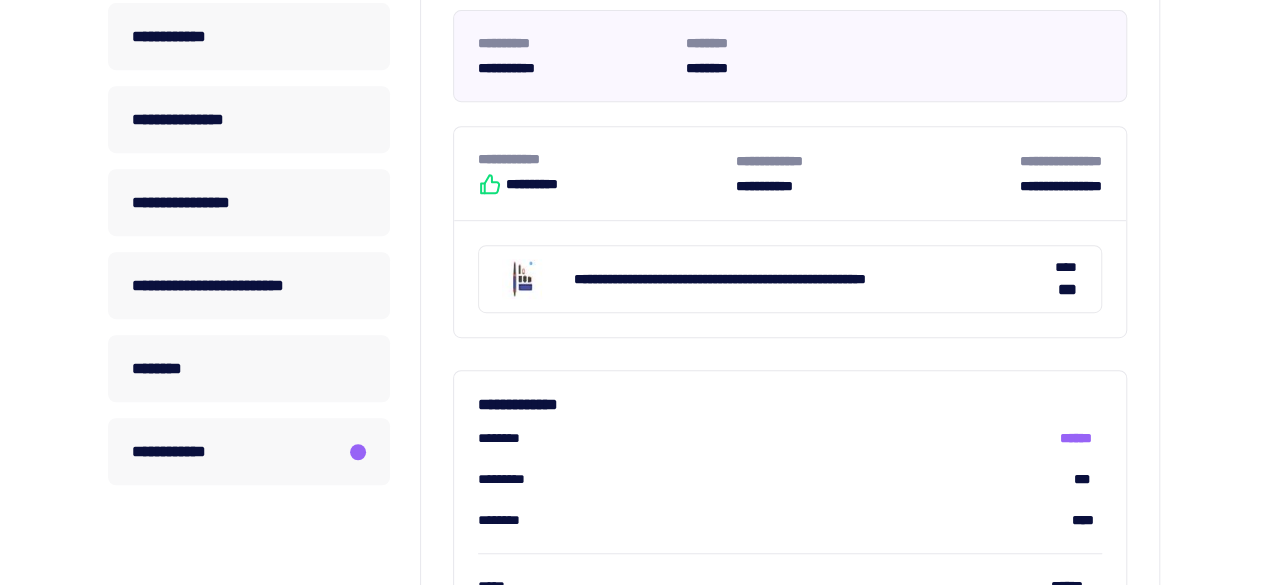 scroll, scrollTop: 419, scrollLeft: 0, axis: vertical 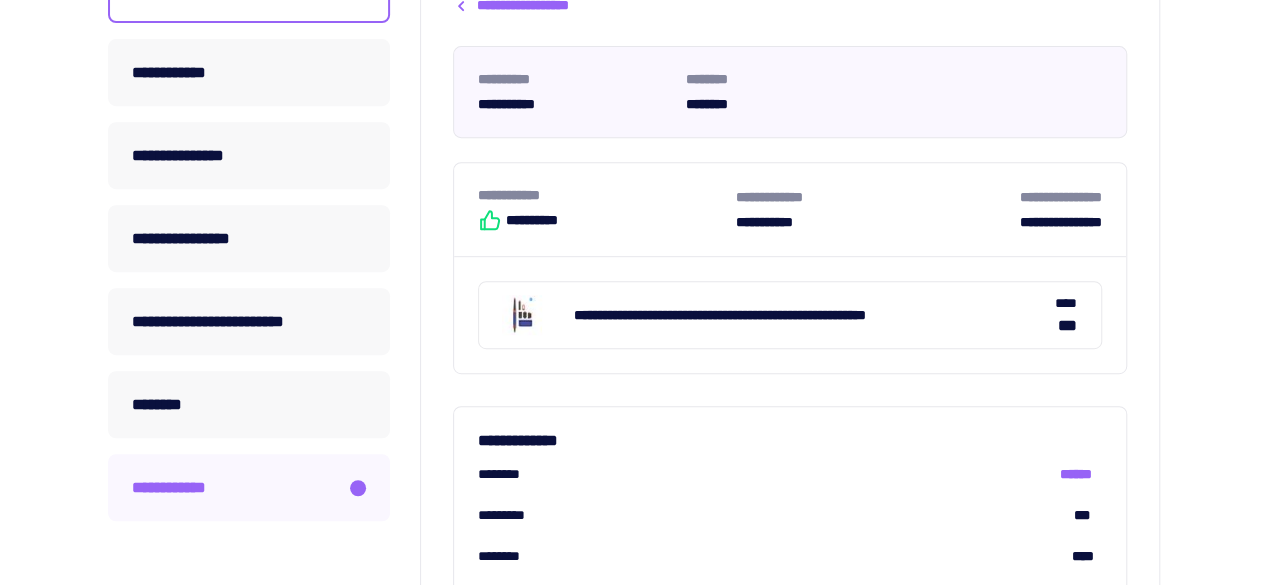 click on "**********" at bounding box center [249, 487] 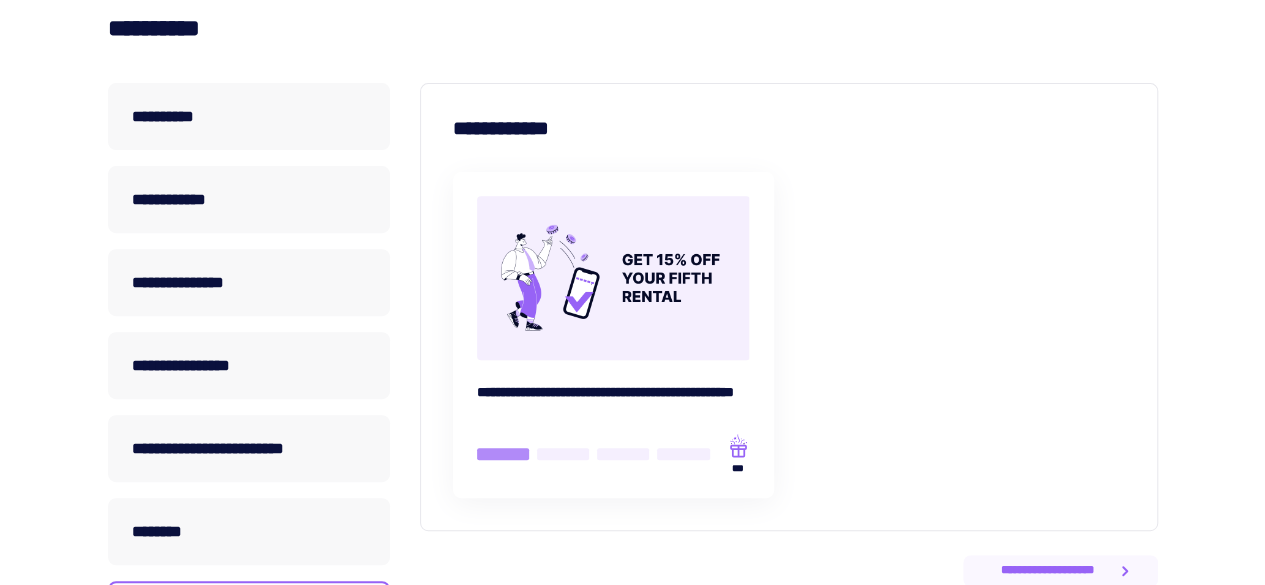 scroll, scrollTop: 291, scrollLeft: 0, axis: vertical 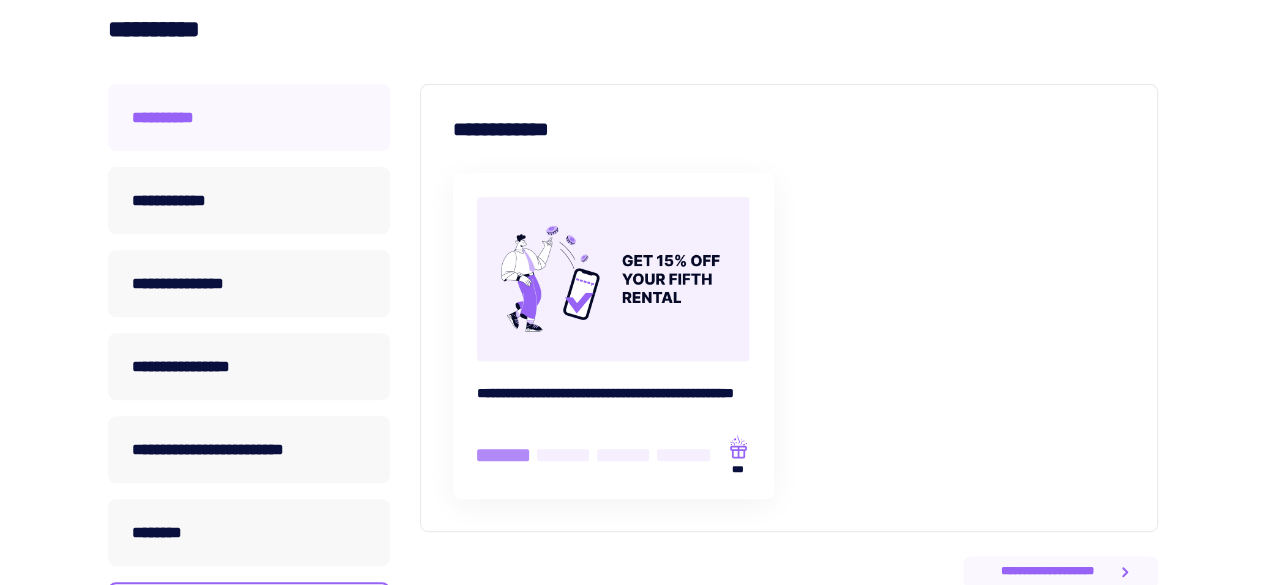 click on "**********" at bounding box center [249, 117] 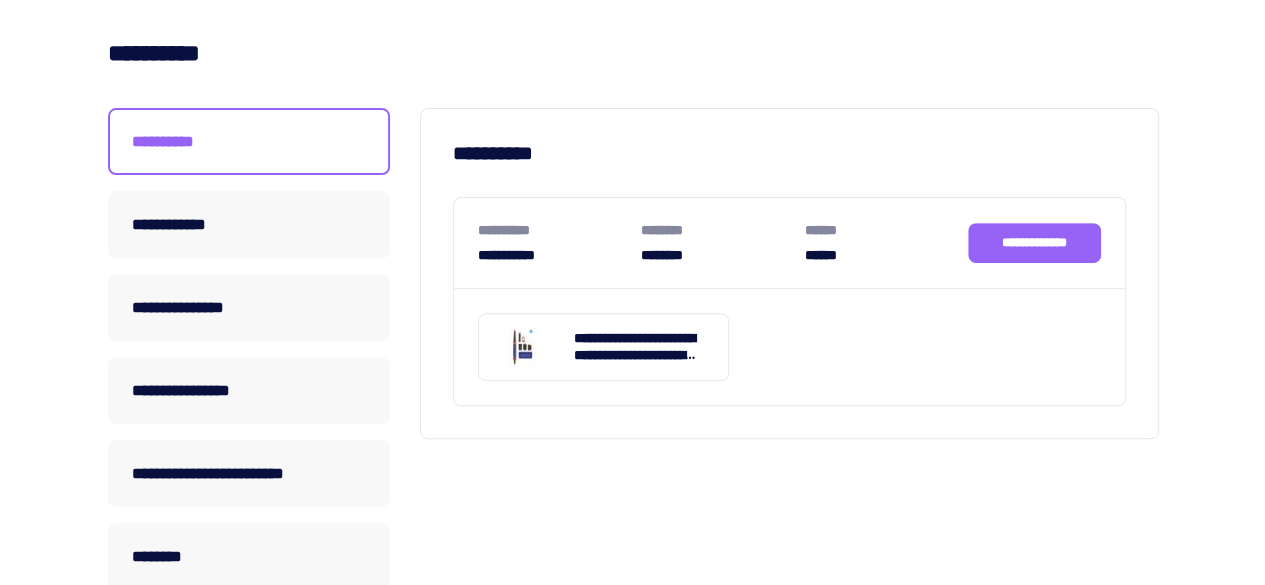 scroll, scrollTop: 268, scrollLeft: 0, axis: vertical 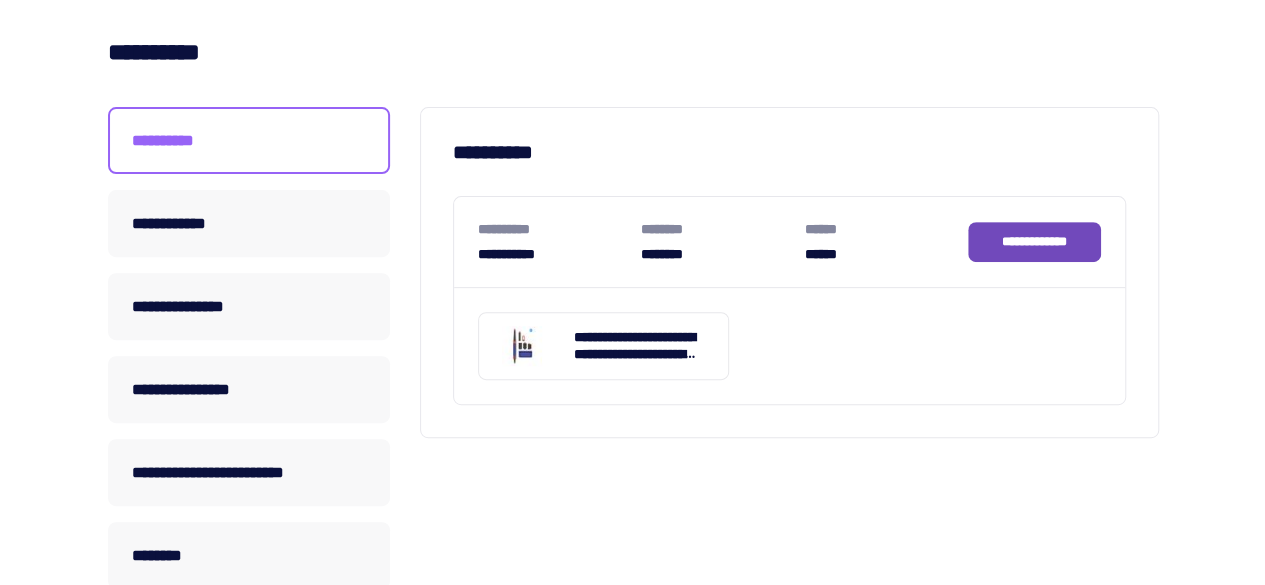 click on "**********" at bounding box center [1035, 242] 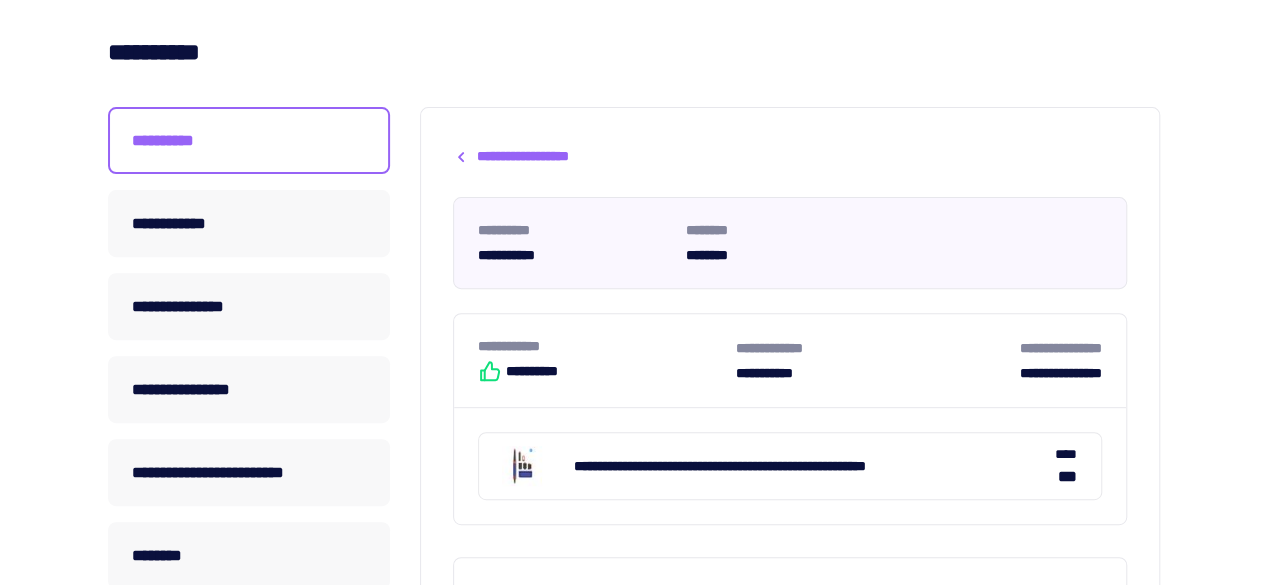scroll, scrollTop: 0, scrollLeft: 0, axis: both 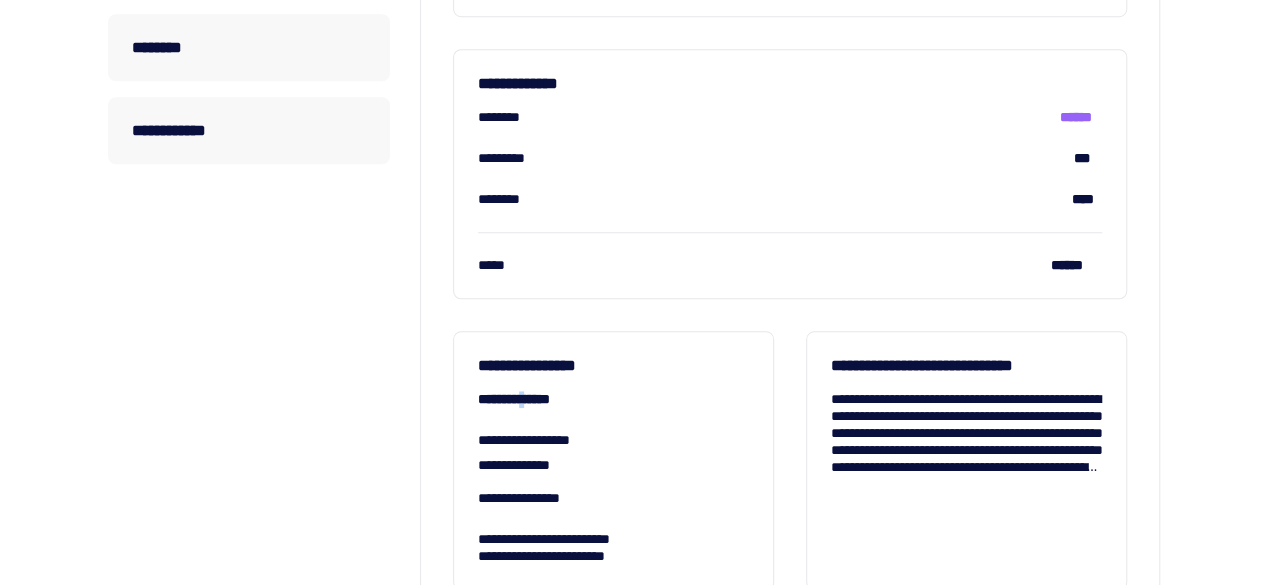 drag, startPoint x: 531, startPoint y: 391, endPoint x: 526, endPoint y: 379, distance: 13 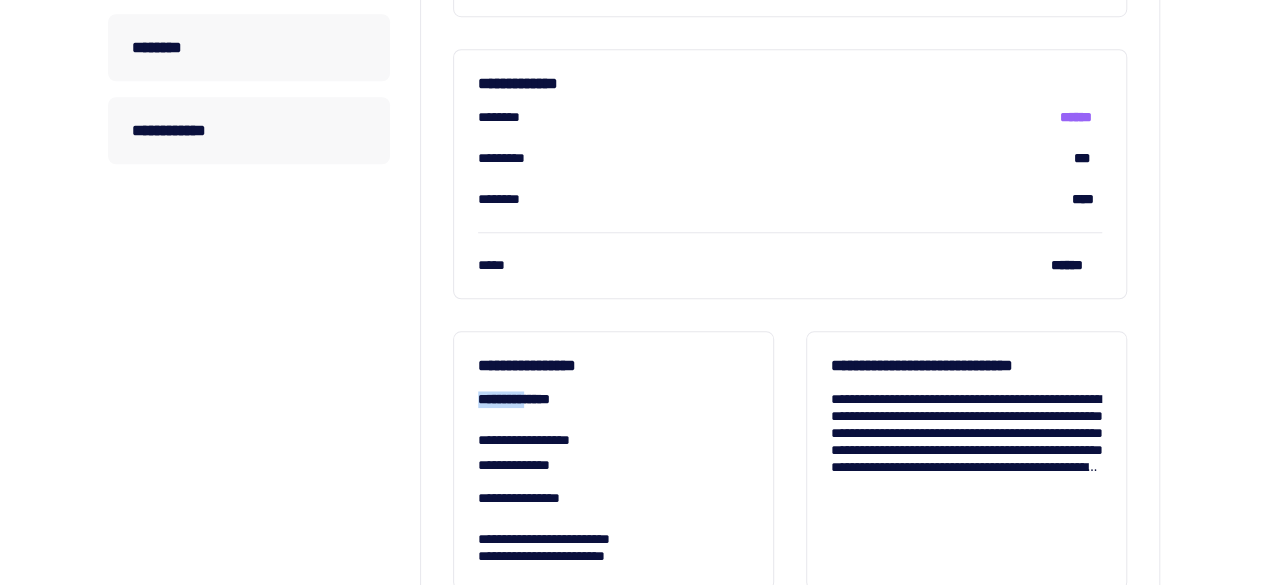scroll, scrollTop: 942, scrollLeft: 0, axis: vertical 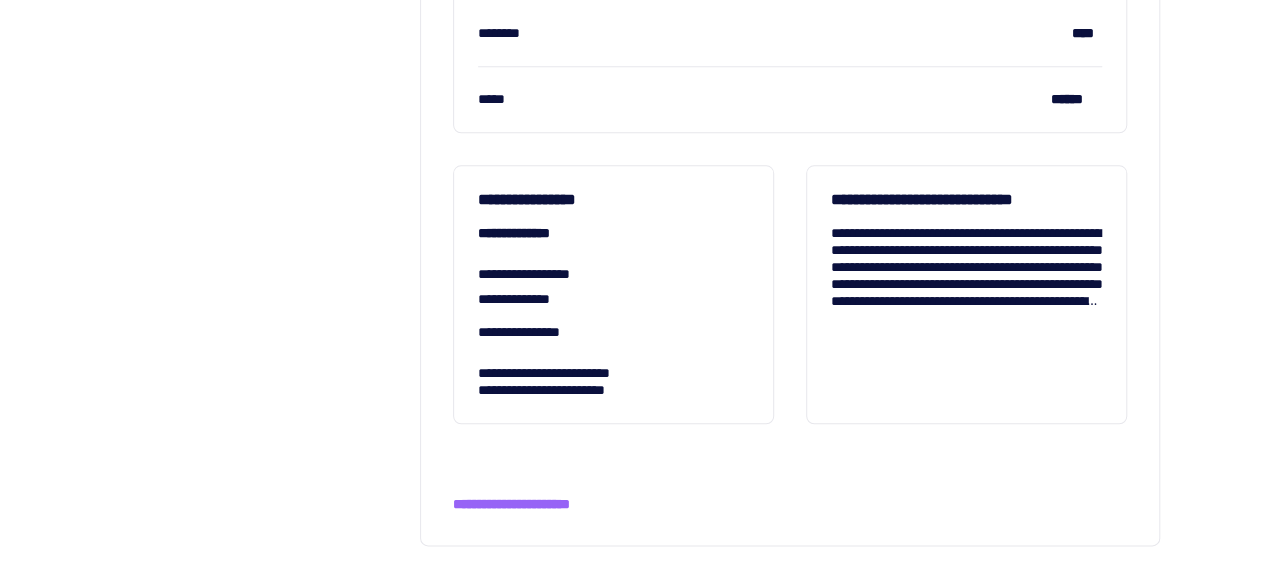 click on "**********" at bounding box center [613, 294] 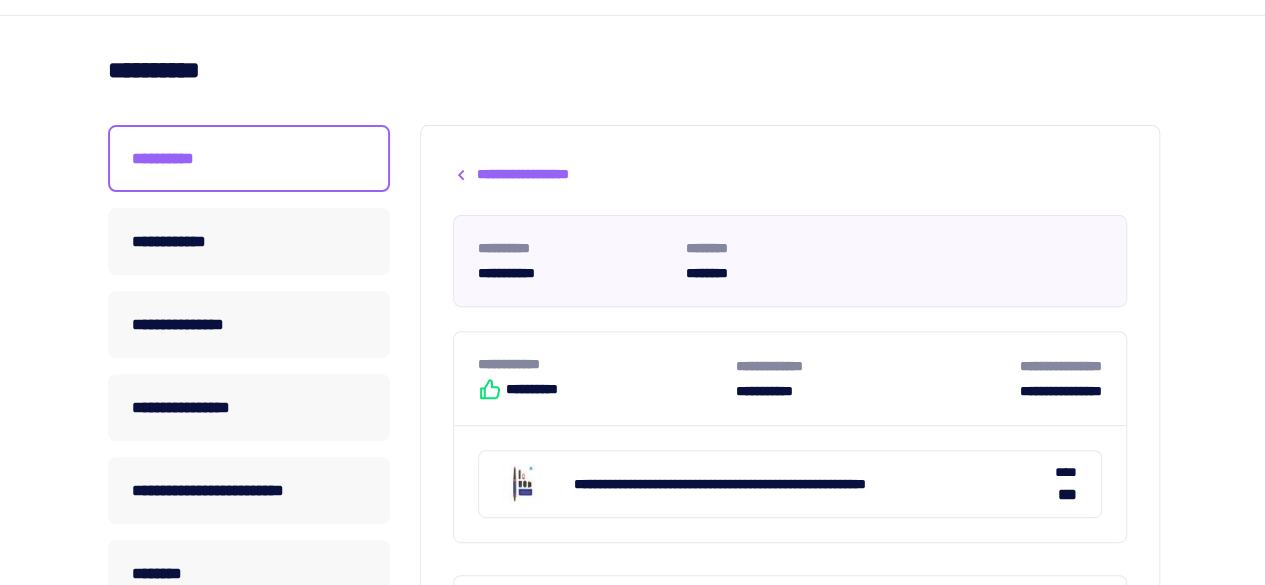 scroll, scrollTop: 249, scrollLeft: 0, axis: vertical 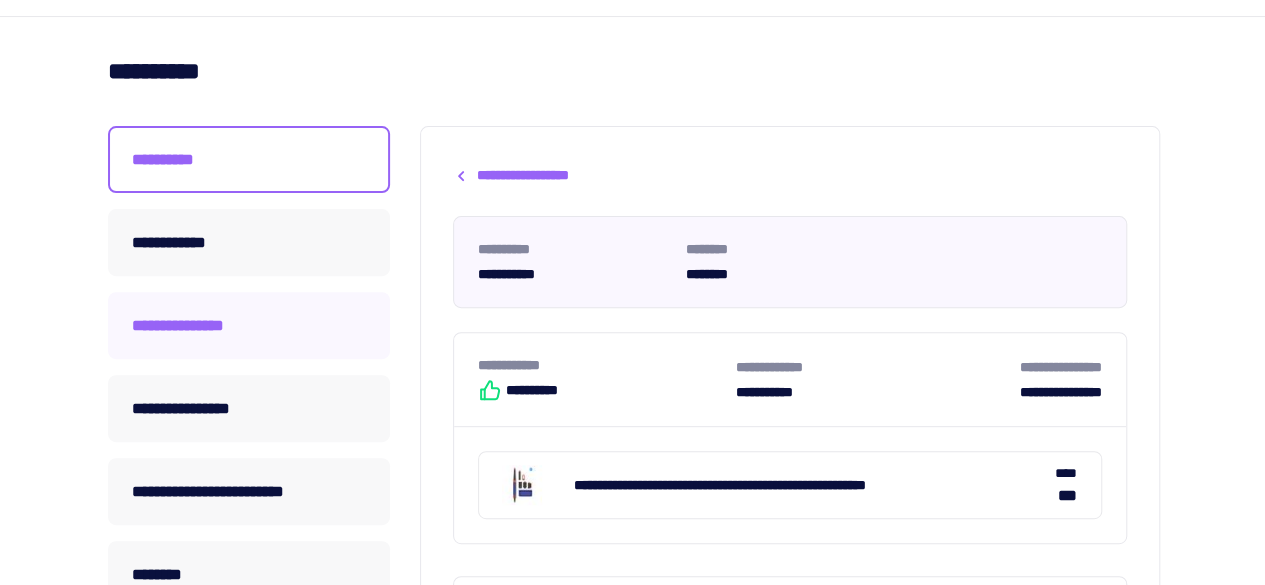 click on "**********" at bounding box center [249, 325] 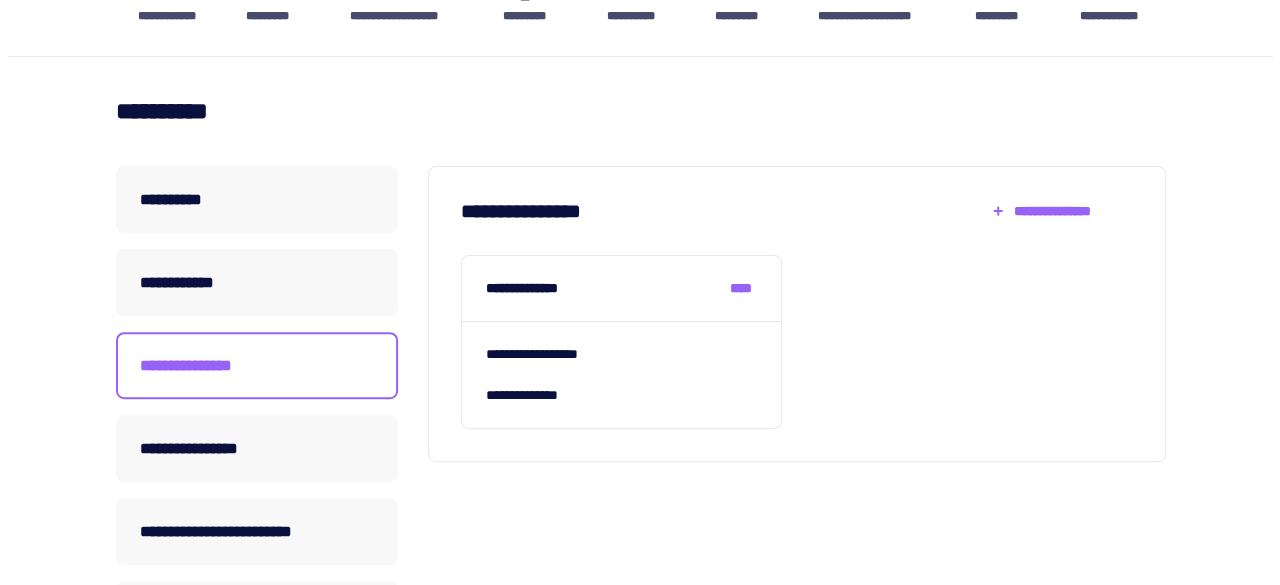 scroll, scrollTop: 211, scrollLeft: 0, axis: vertical 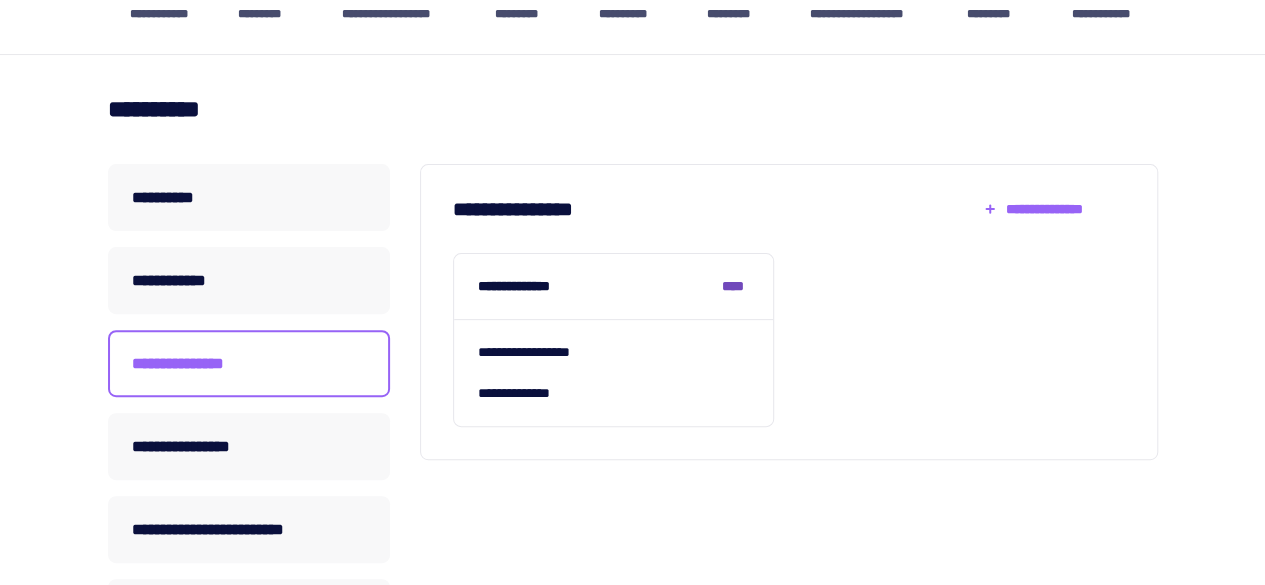 click on "****" at bounding box center (735, 286) 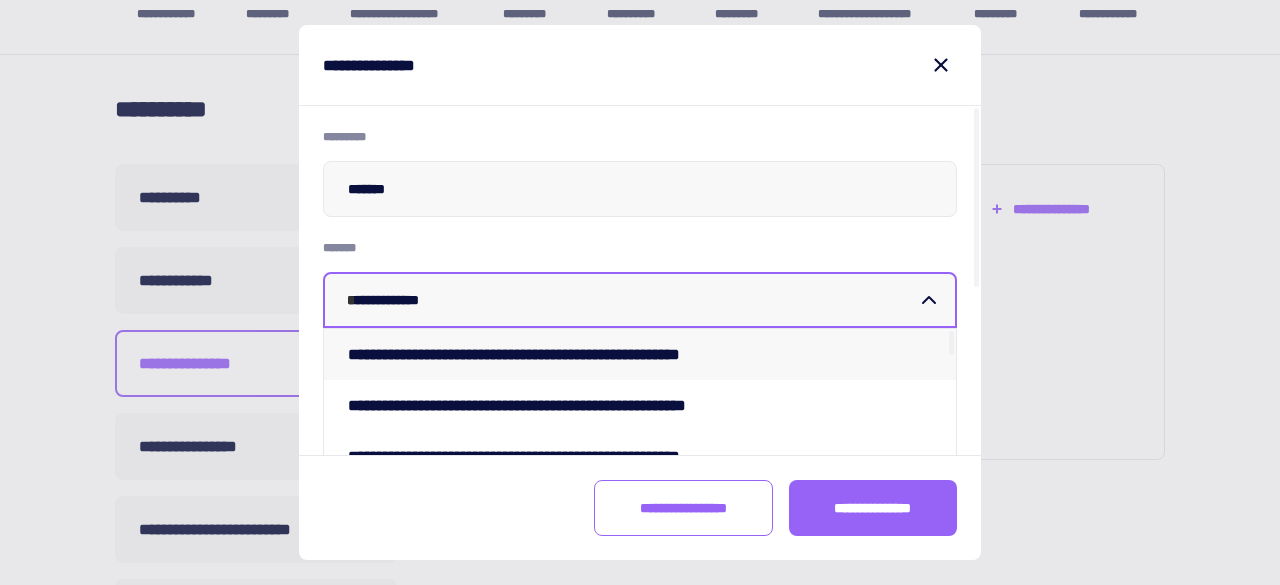 type on "**" 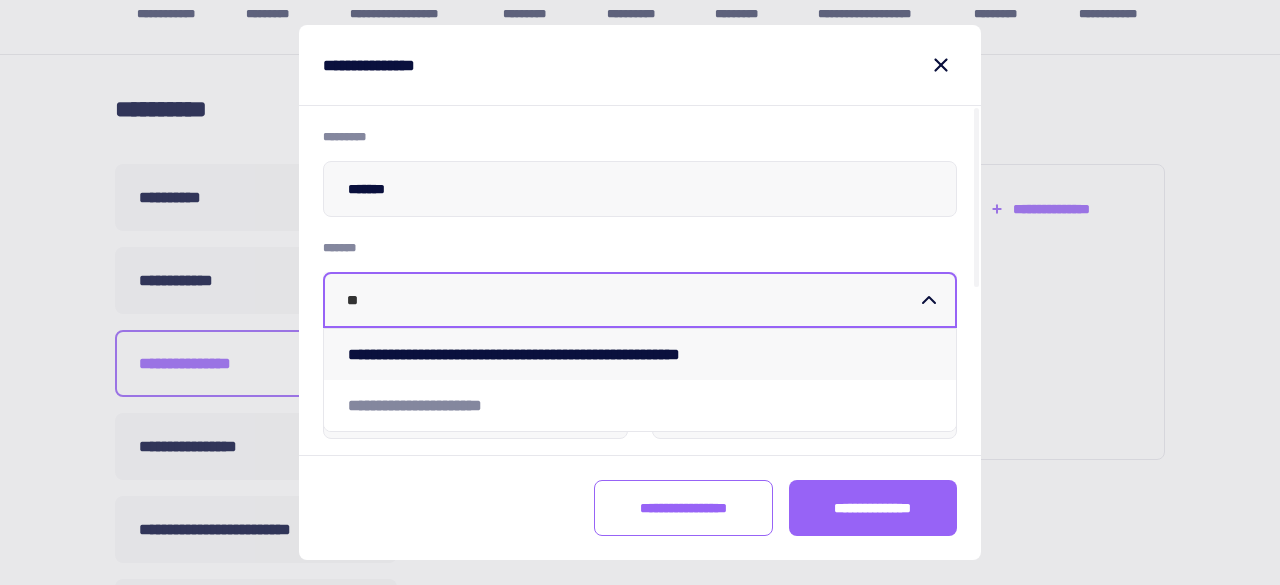 click on "**********" at bounding box center (640, 354) 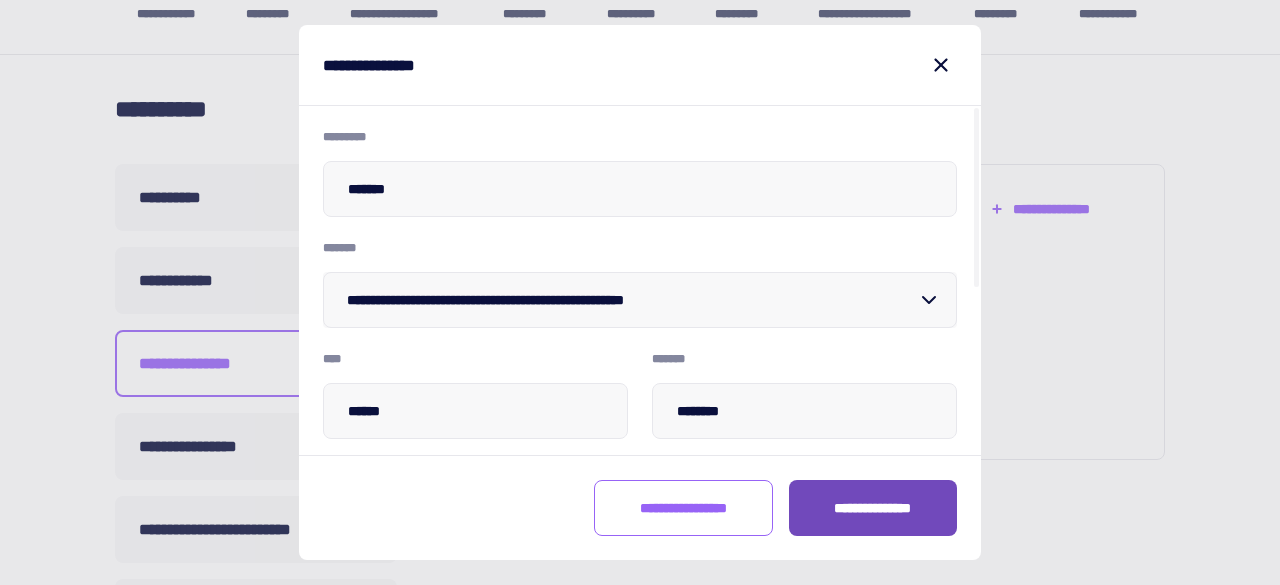 click on "**********" at bounding box center (873, 508) 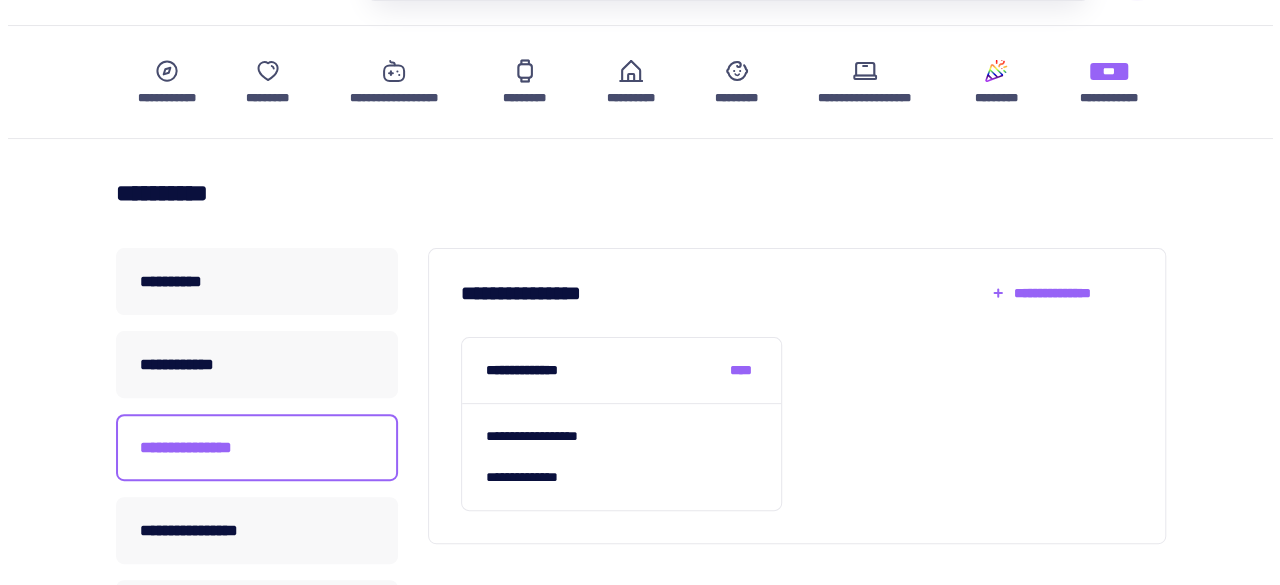 scroll, scrollTop: 128, scrollLeft: 0, axis: vertical 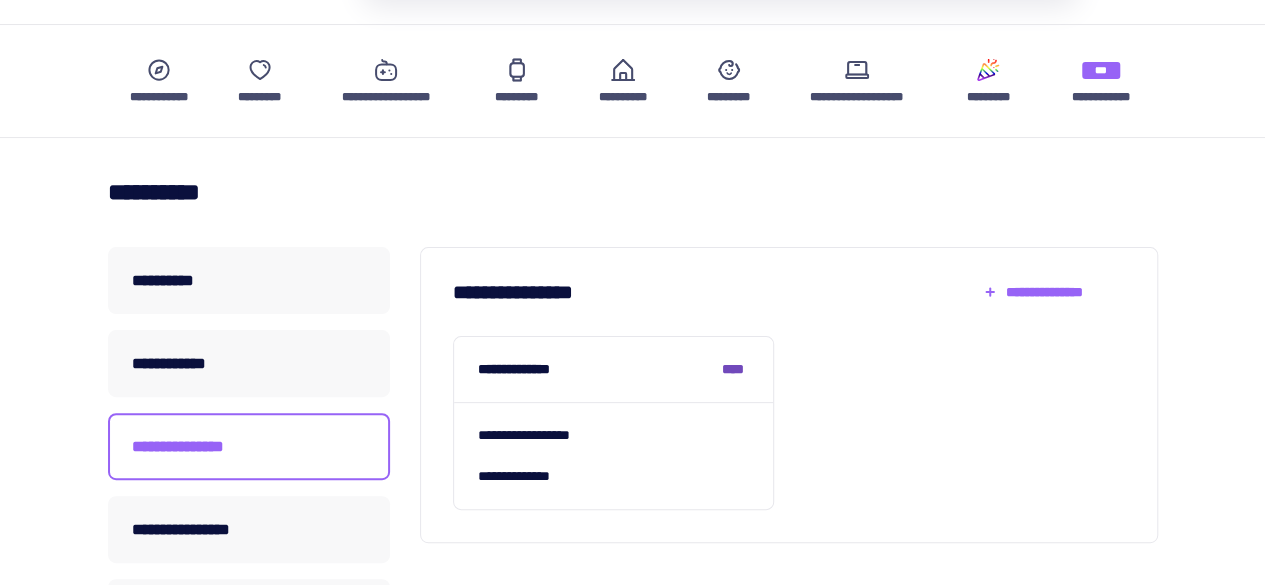 click on "****" at bounding box center [735, 369] 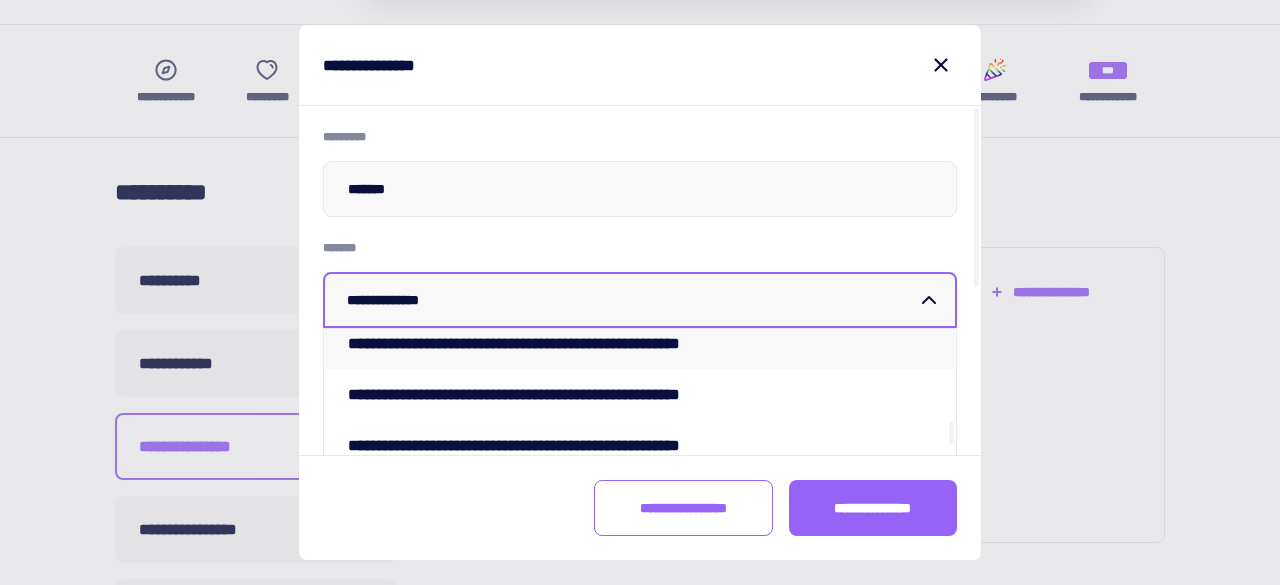 scroll, scrollTop: 574, scrollLeft: 0, axis: vertical 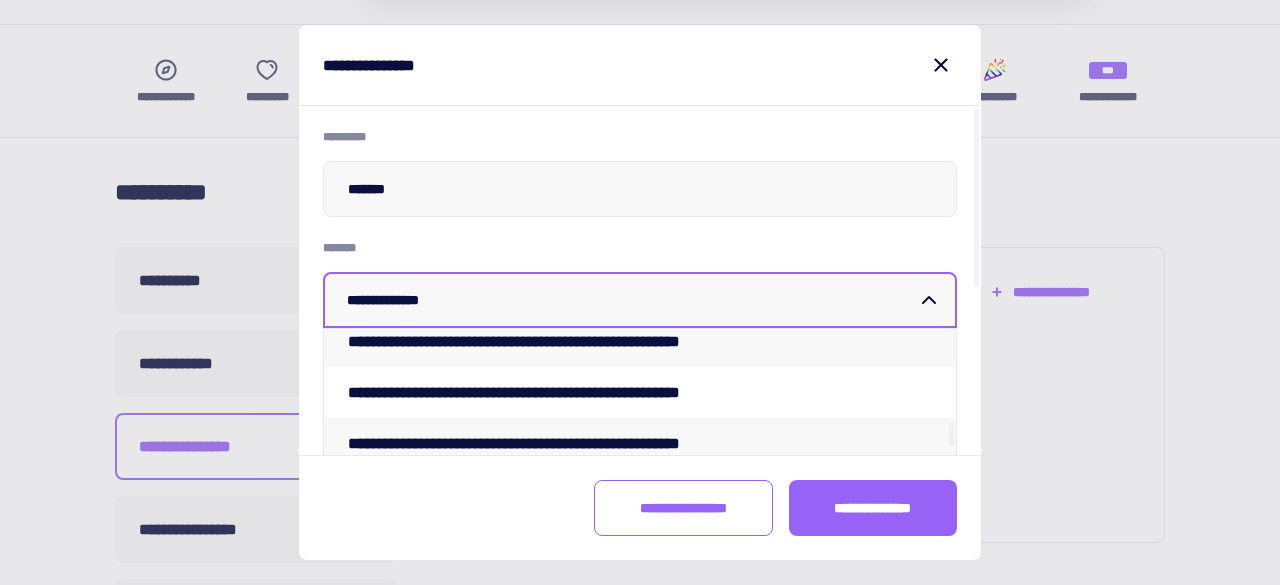 click on "**********" at bounding box center (575, 443) 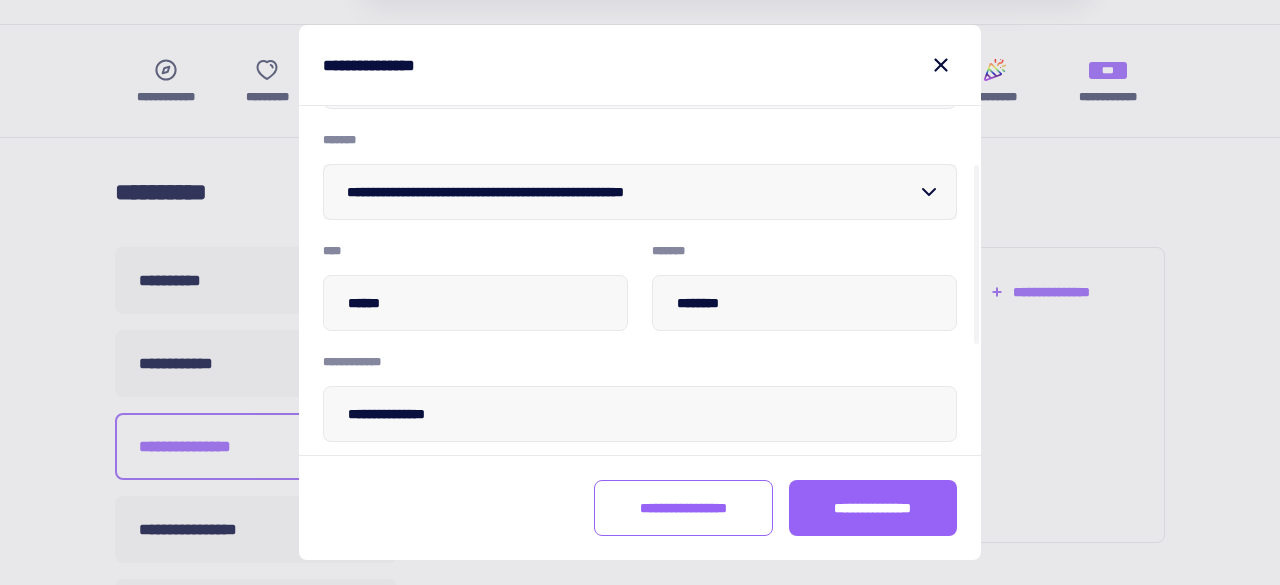 scroll, scrollTop: 96, scrollLeft: 0, axis: vertical 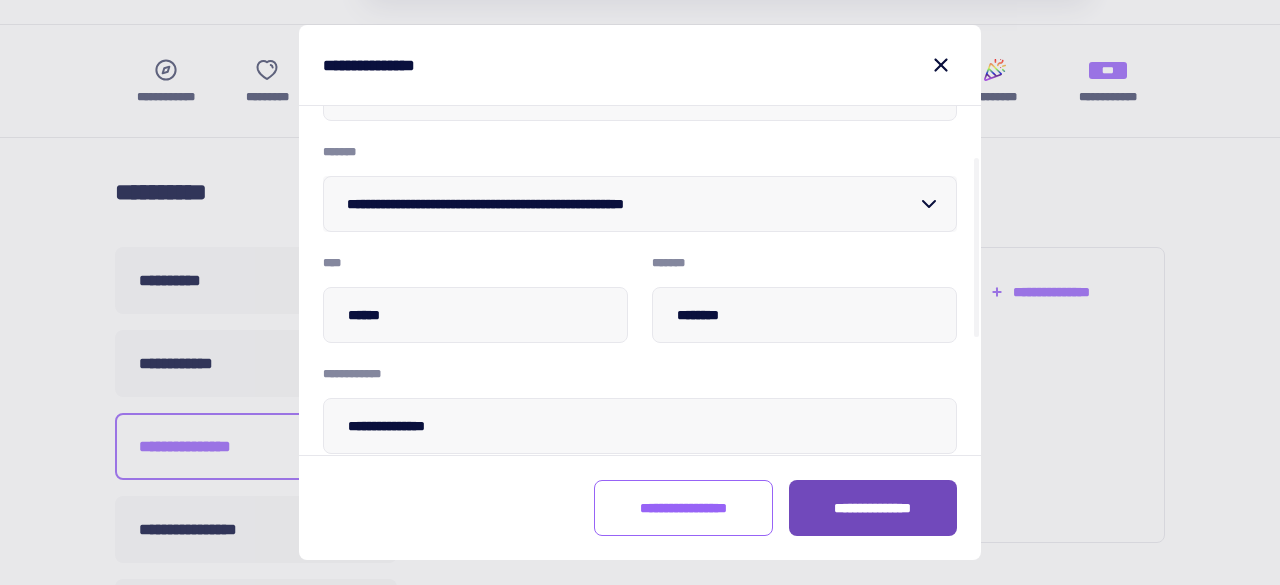 click on "**********" at bounding box center (873, 508) 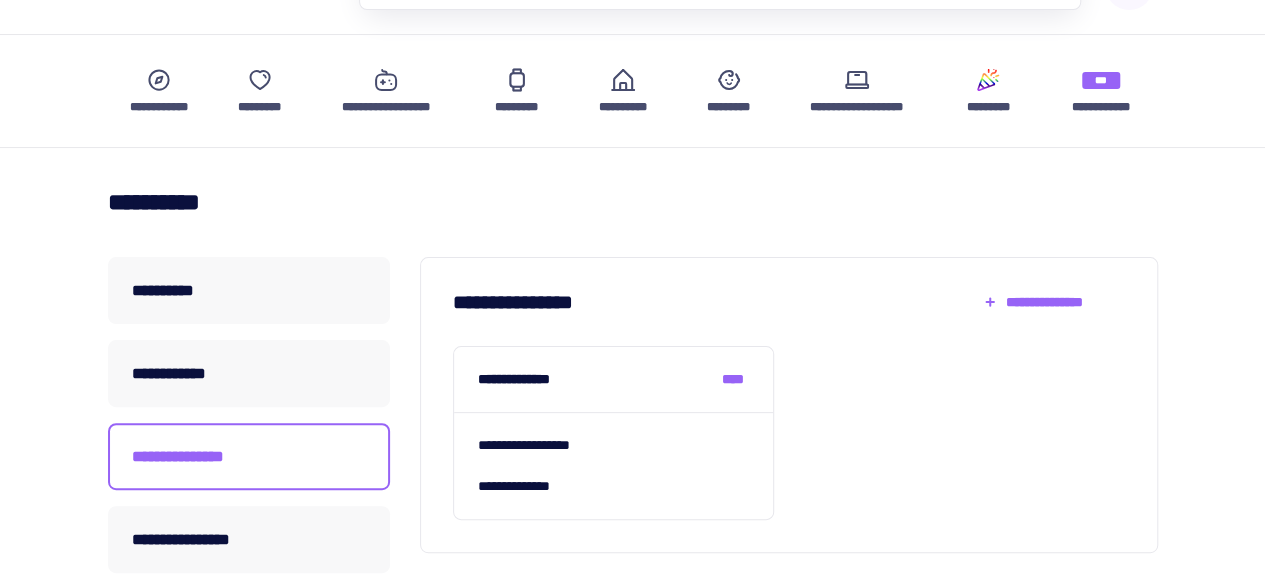 scroll, scrollTop: 130, scrollLeft: 0, axis: vertical 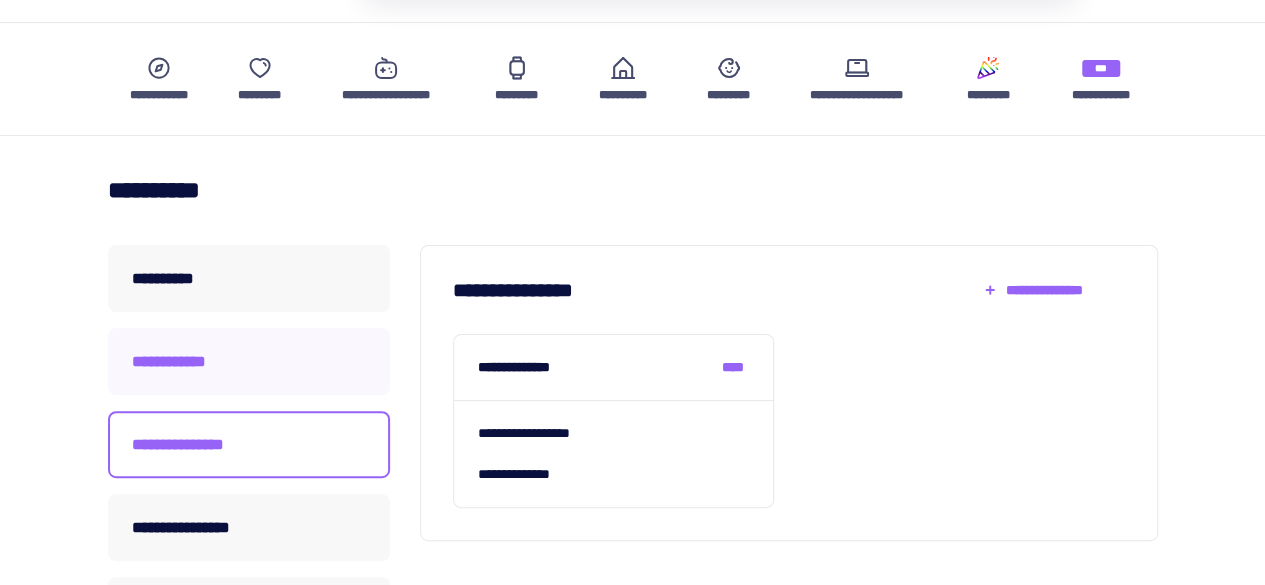 click on "**********" at bounding box center (249, 361) 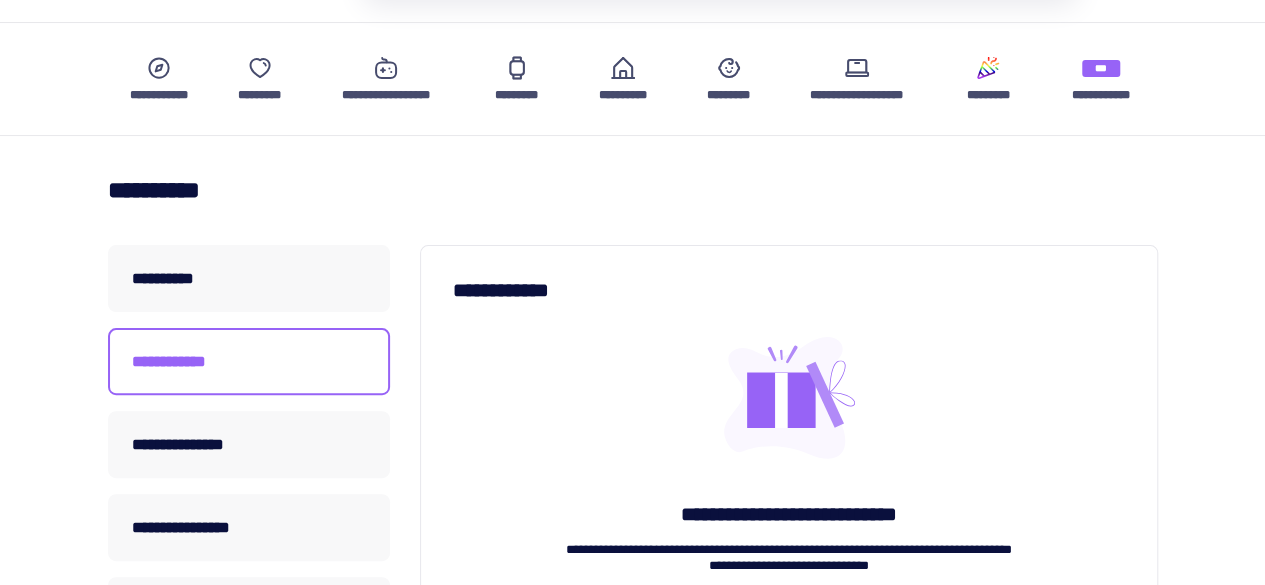 scroll, scrollTop: 0, scrollLeft: 0, axis: both 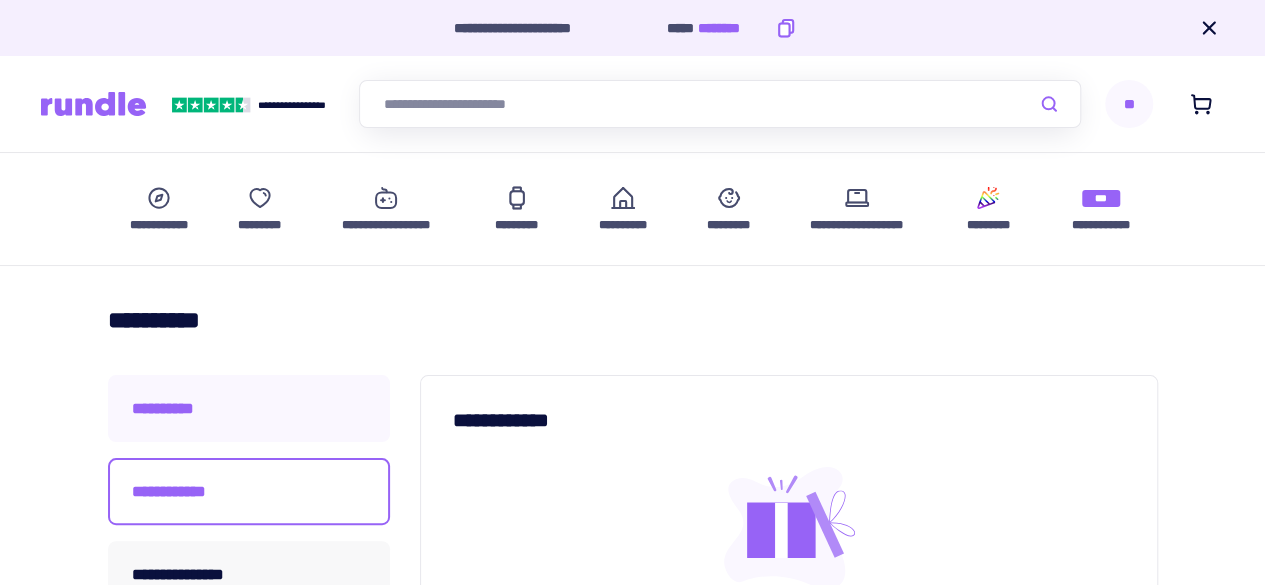 click on "**********" at bounding box center (249, 408) 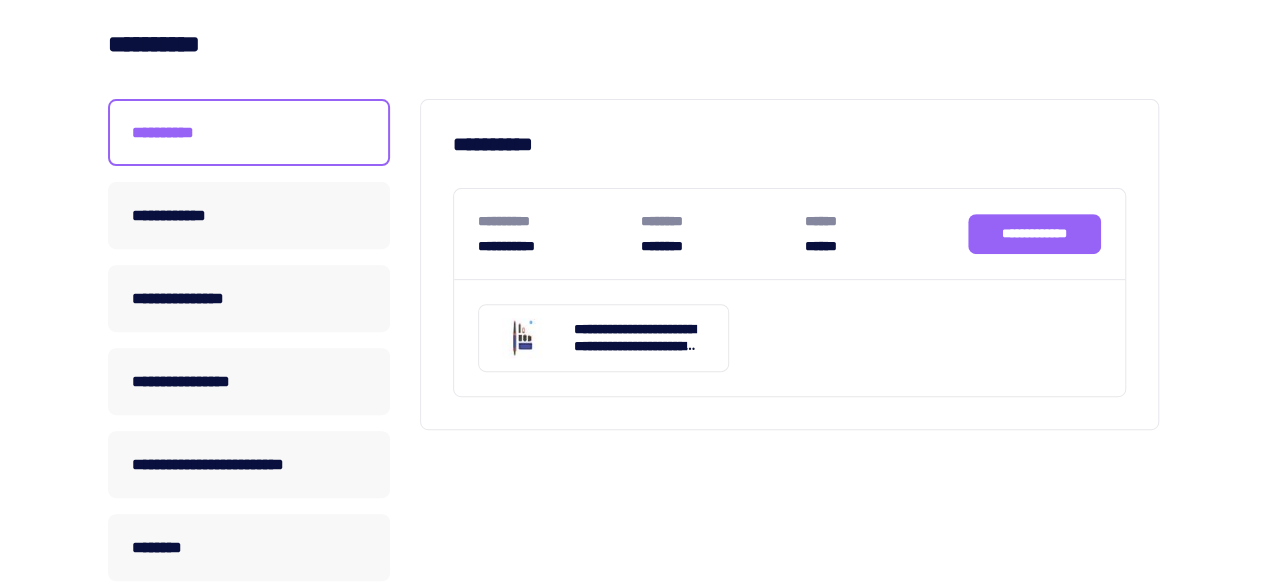 scroll, scrollTop: 317, scrollLeft: 0, axis: vertical 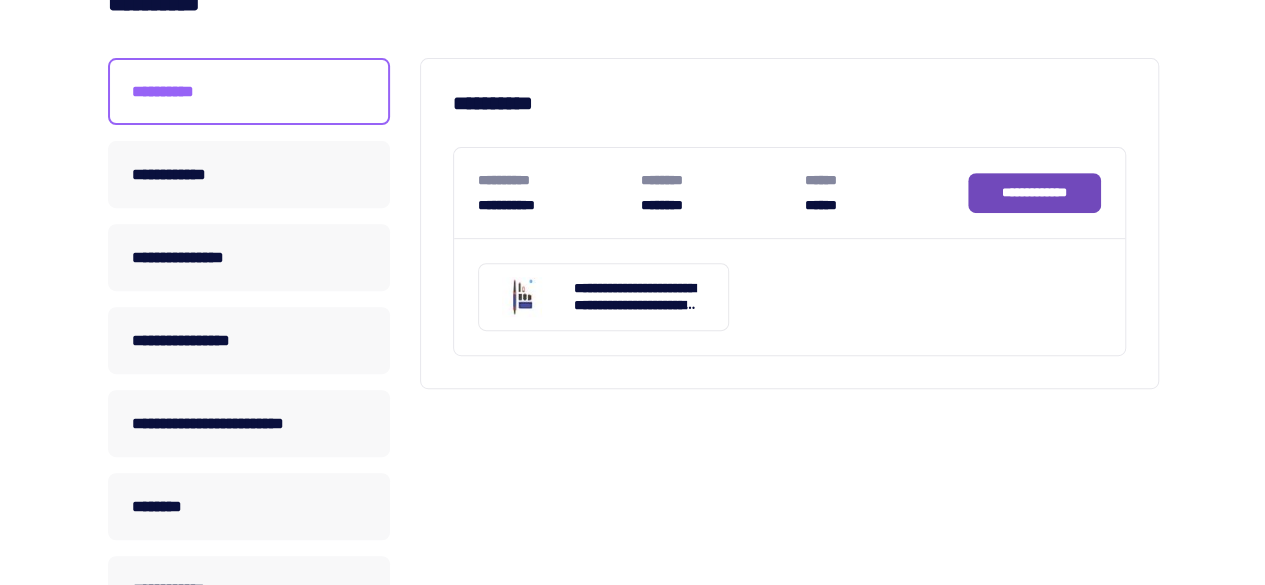 click on "**********" at bounding box center (1035, 193) 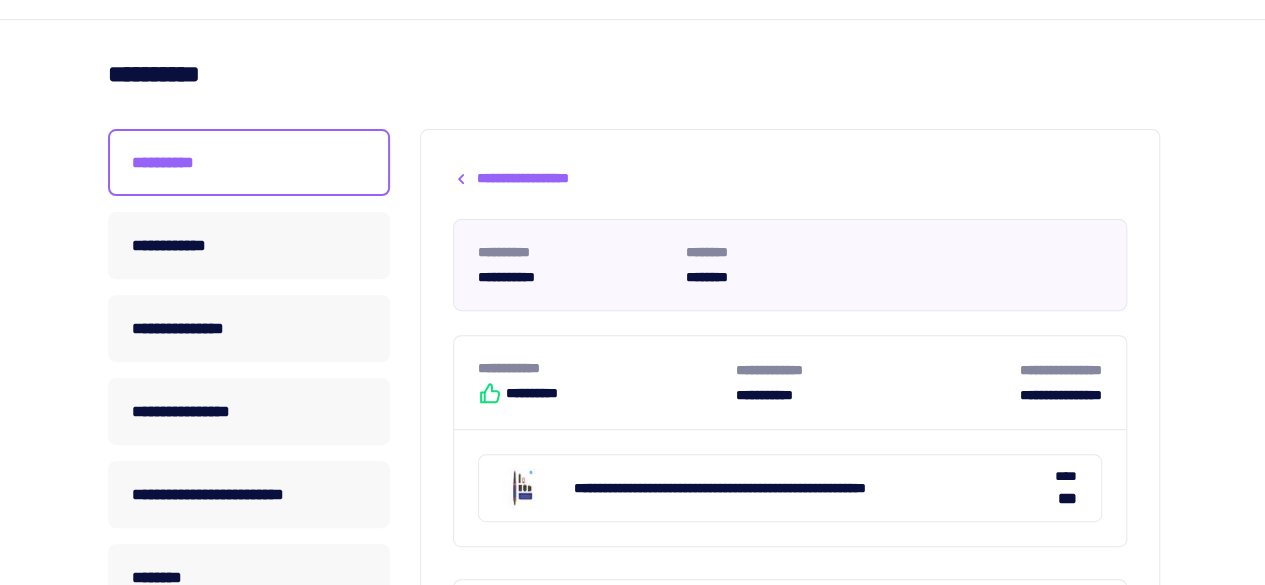 scroll, scrollTop: 378, scrollLeft: 0, axis: vertical 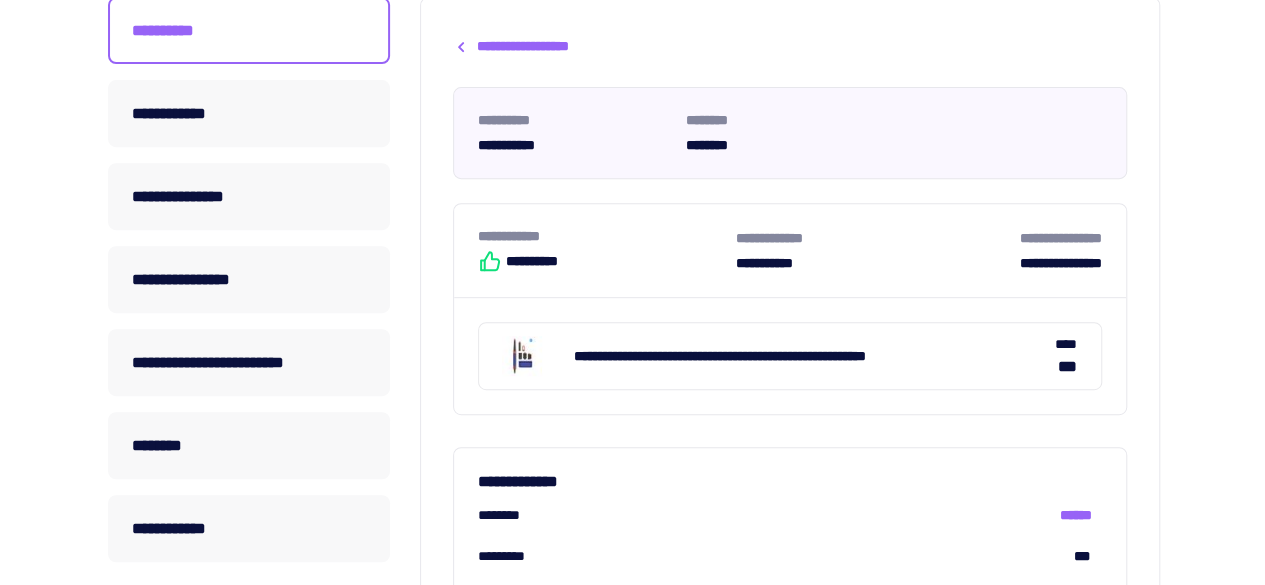 click on "**********" at bounding box center (790, 250) 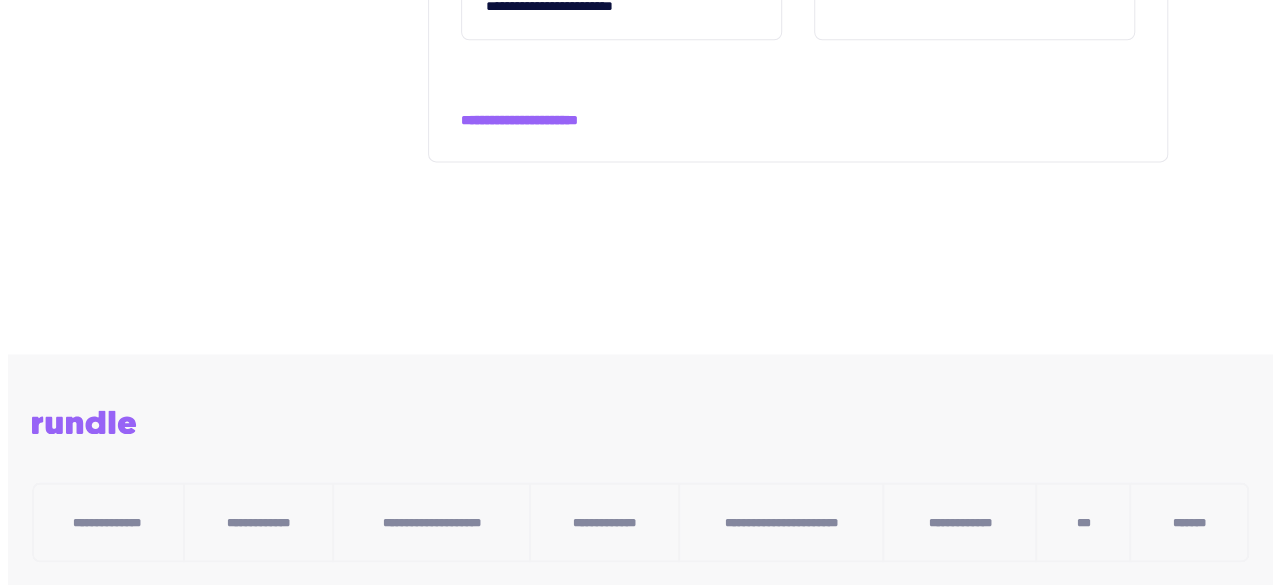 scroll, scrollTop: 1489, scrollLeft: 0, axis: vertical 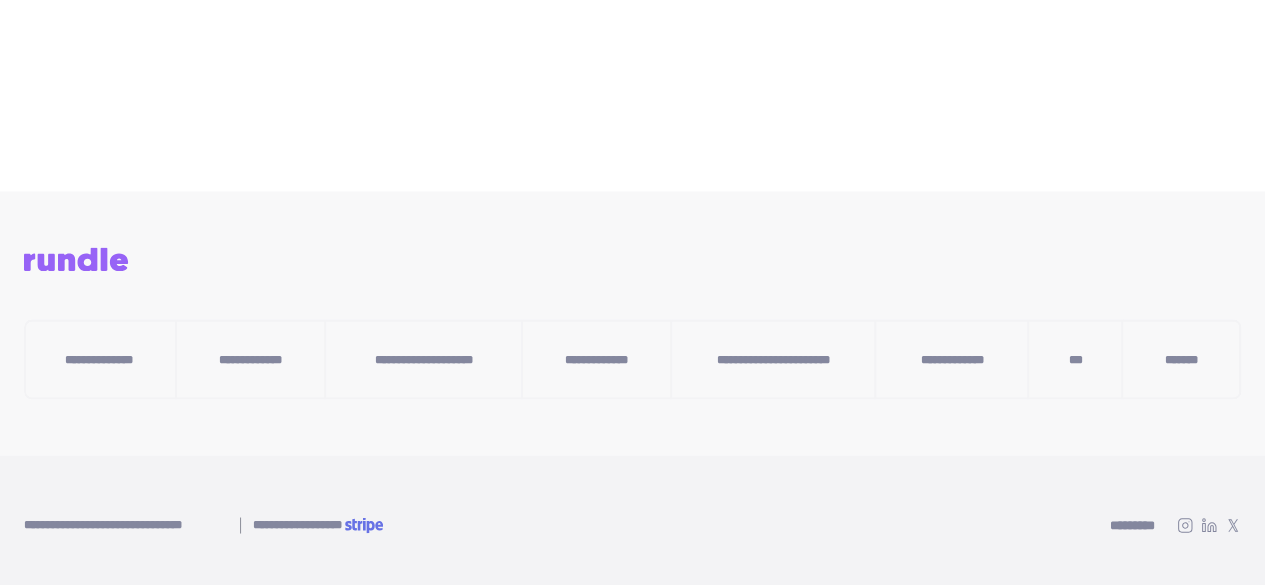 click on "**********" at bounding box center [773, 360] 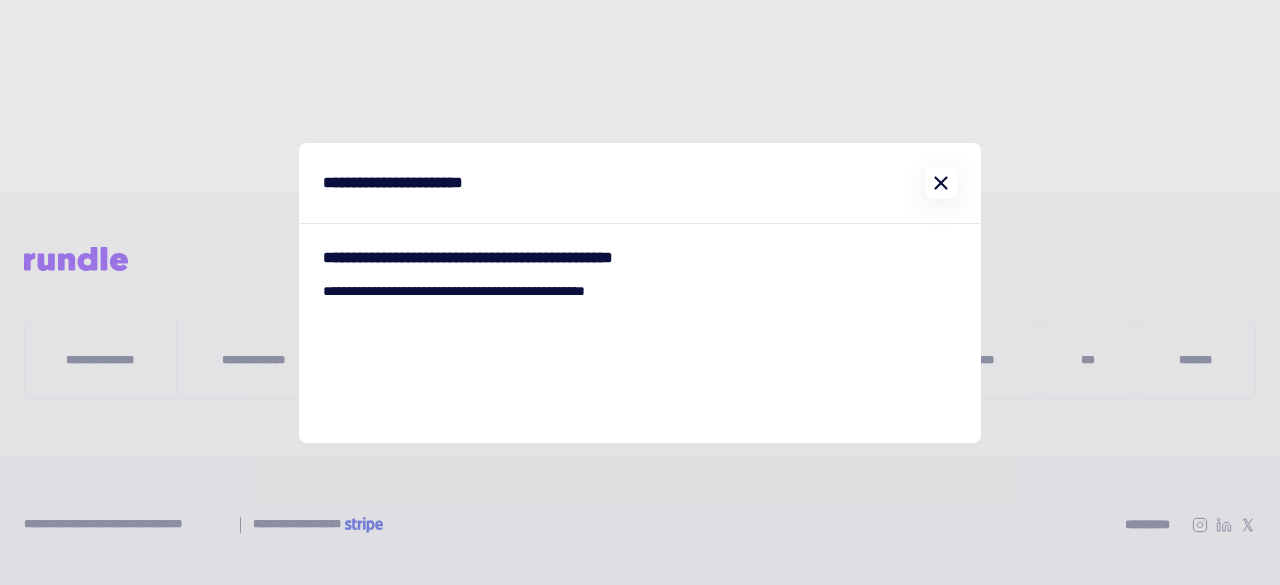 click 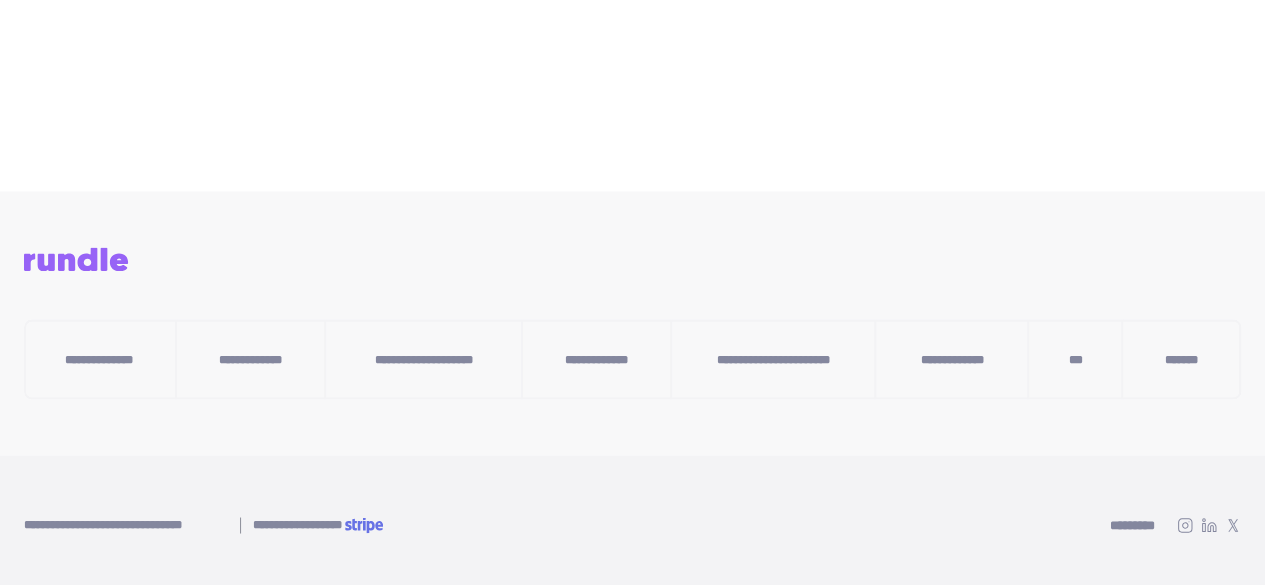 click on "**********" at bounding box center (596, 360) 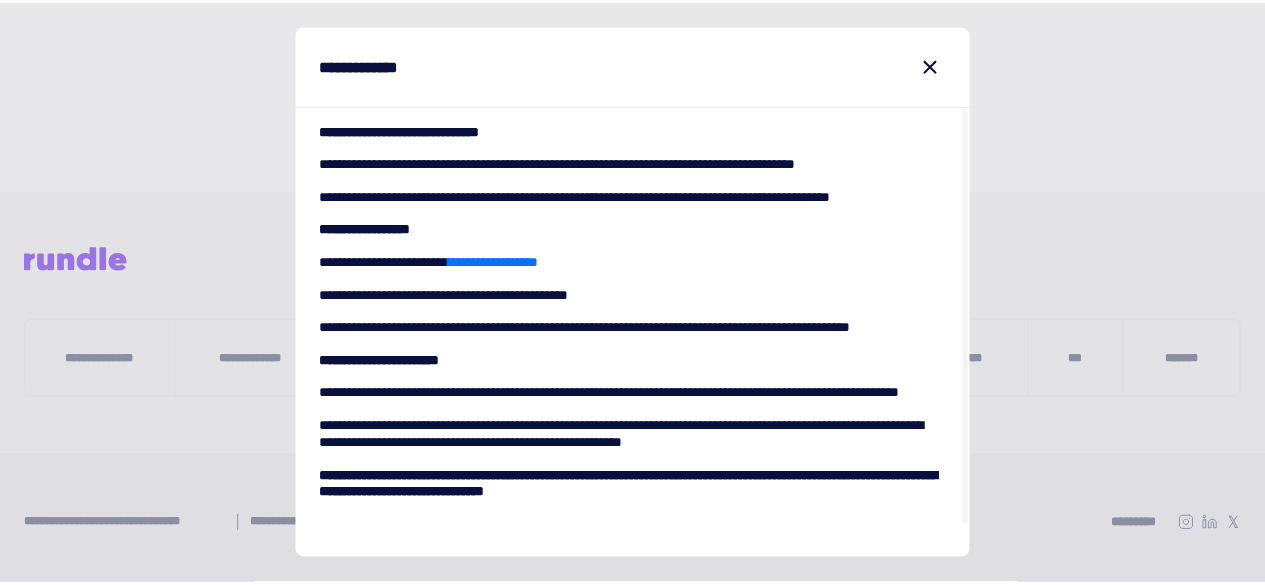 scroll, scrollTop: 0, scrollLeft: 0, axis: both 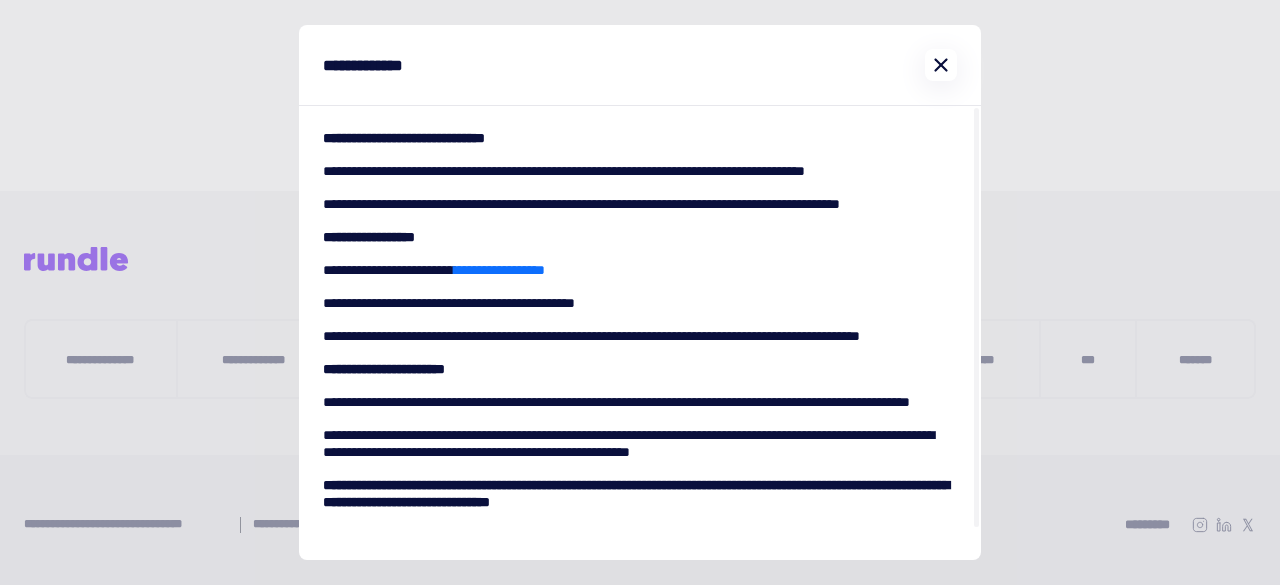 click at bounding box center [941, 65] 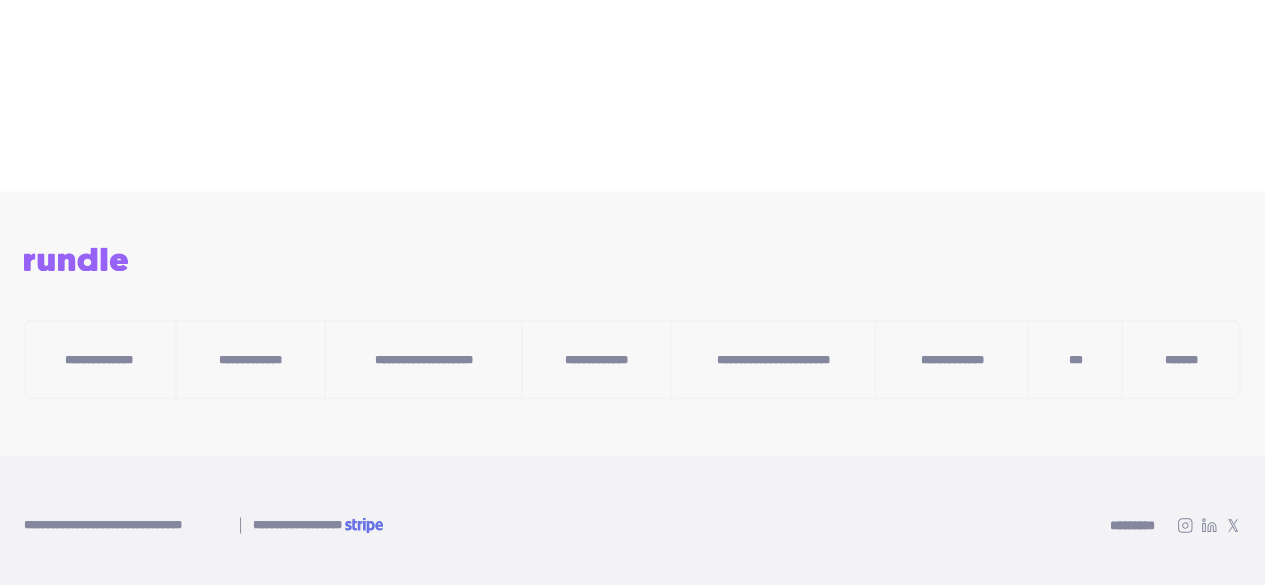 click on "**********" at bounding box center (951, 360) 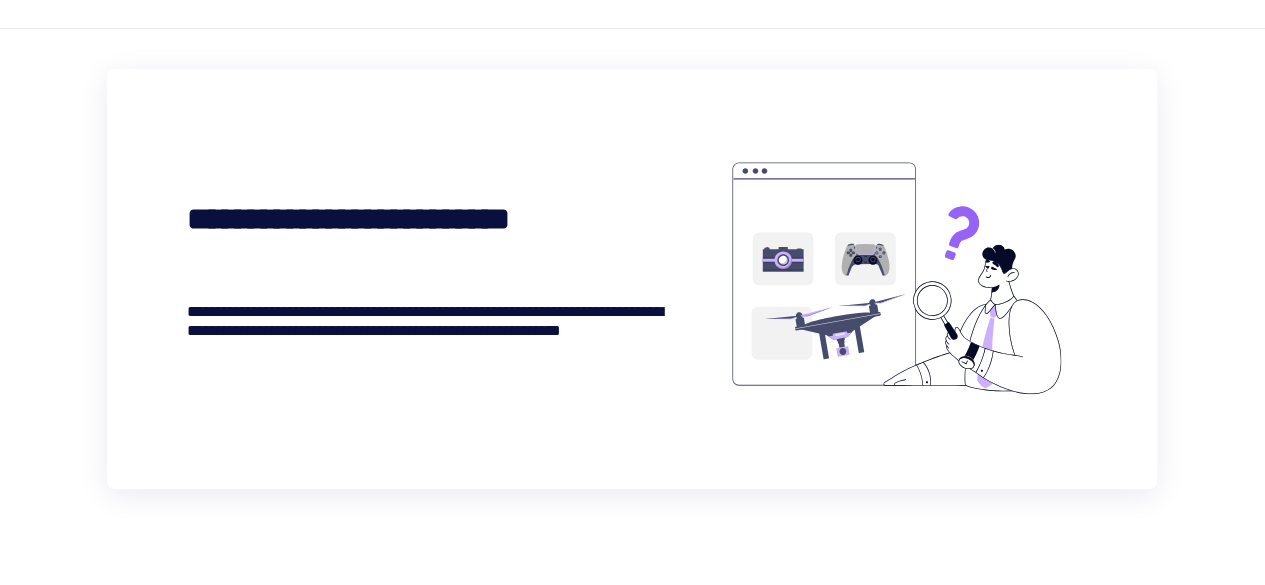 scroll, scrollTop: 562, scrollLeft: 0, axis: vertical 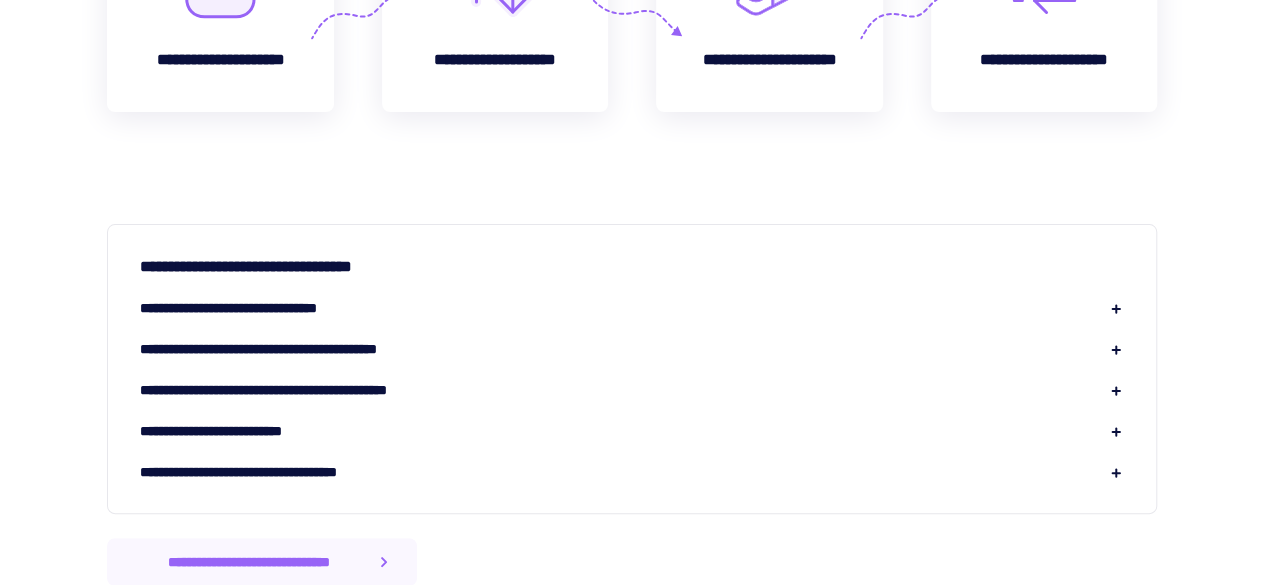 click on "**********" at bounding box center (632, 308) 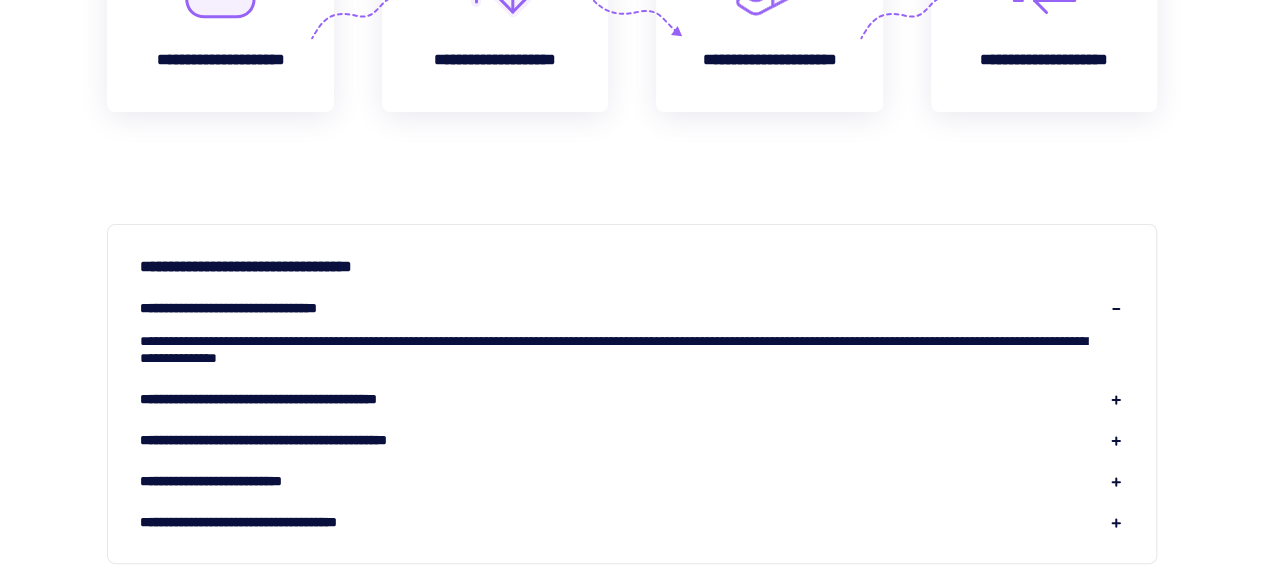 click on "**********" at bounding box center [632, 308] 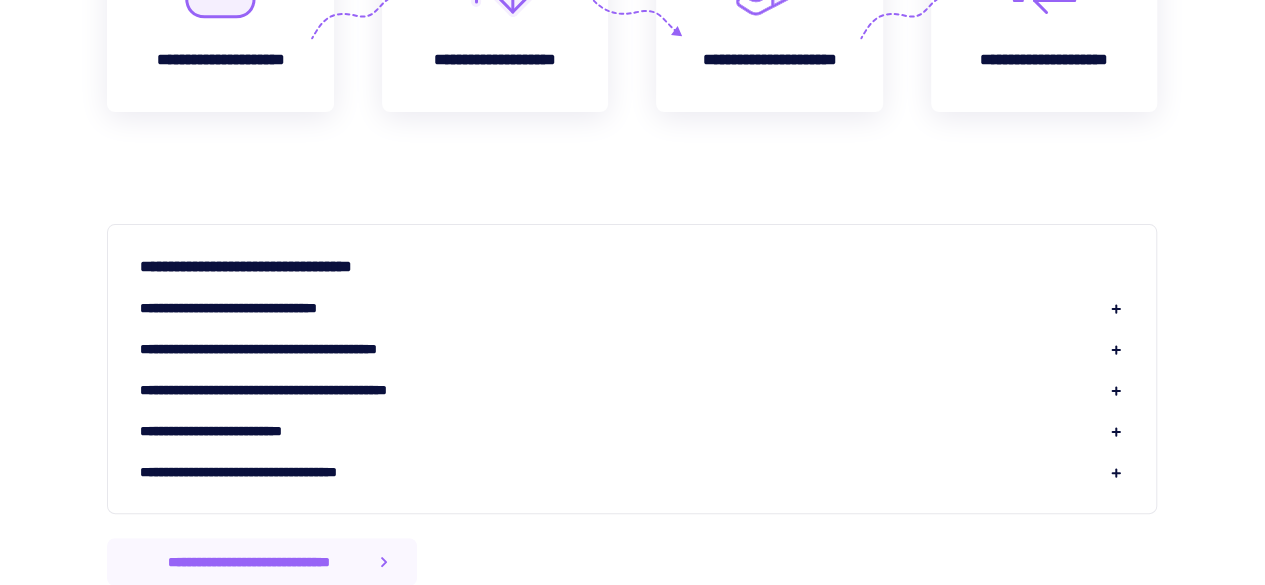 click on "**********" at bounding box center (234, 431) 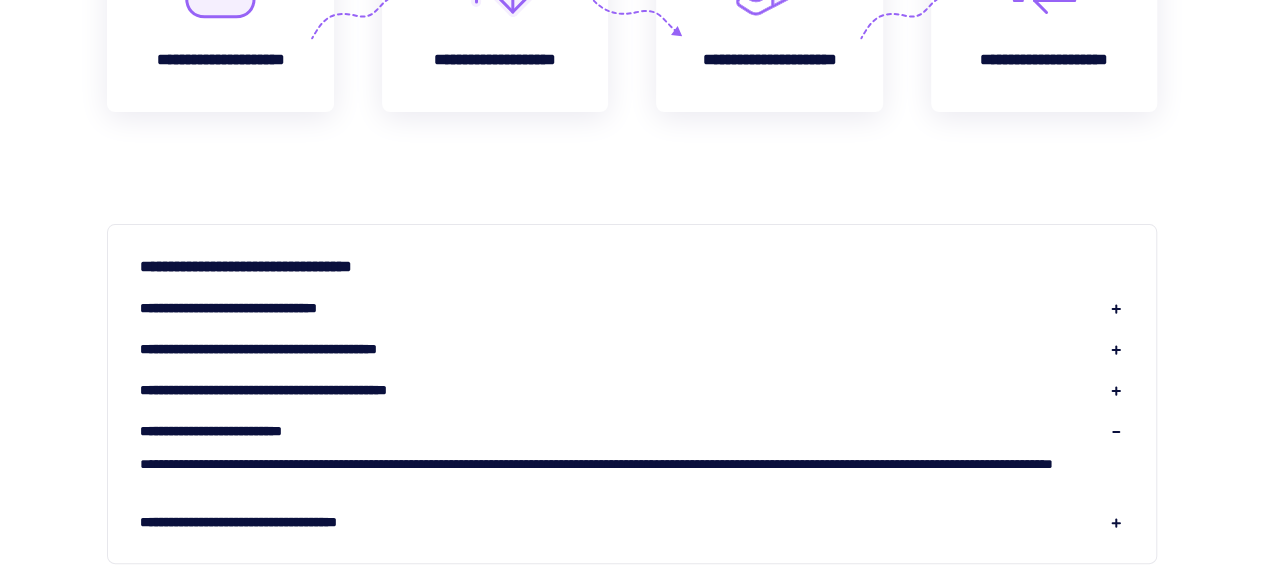 click on "**********" at bounding box center (234, 431) 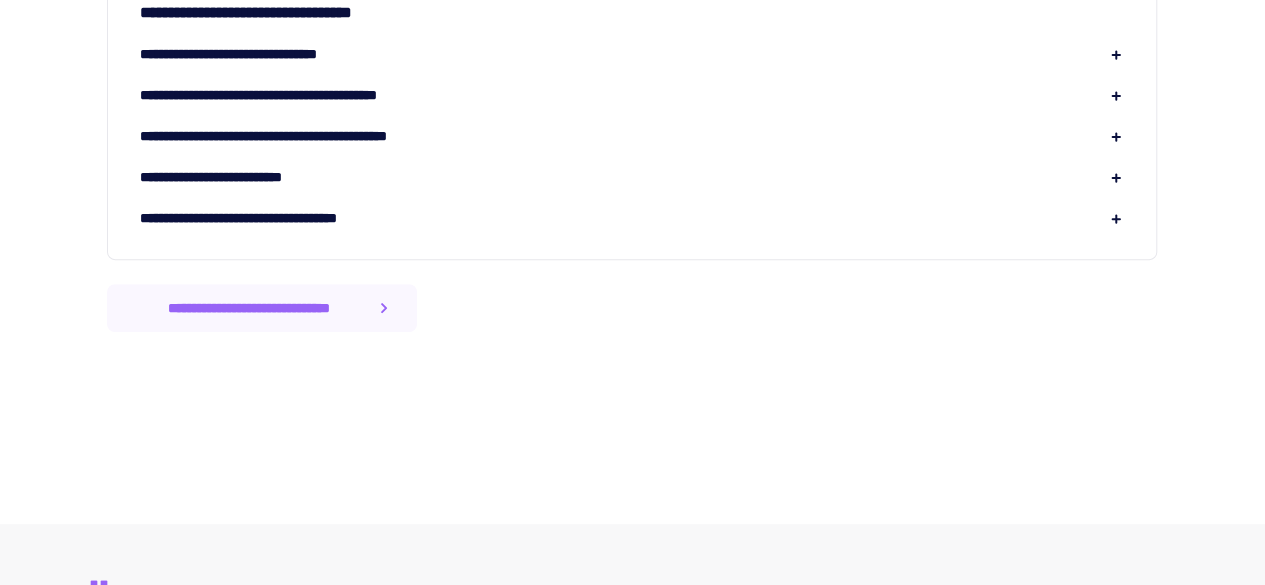 scroll, scrollTop: 4417, scrollLeft: 0, axis: vertical 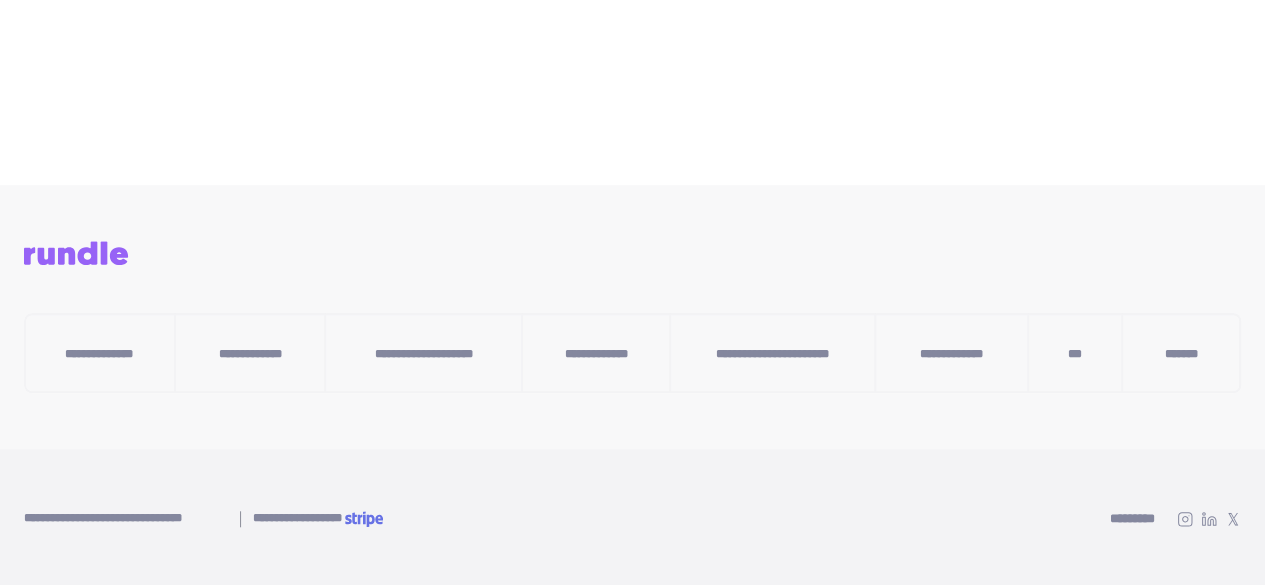 click on "***" at bounding box center (1075, 354) 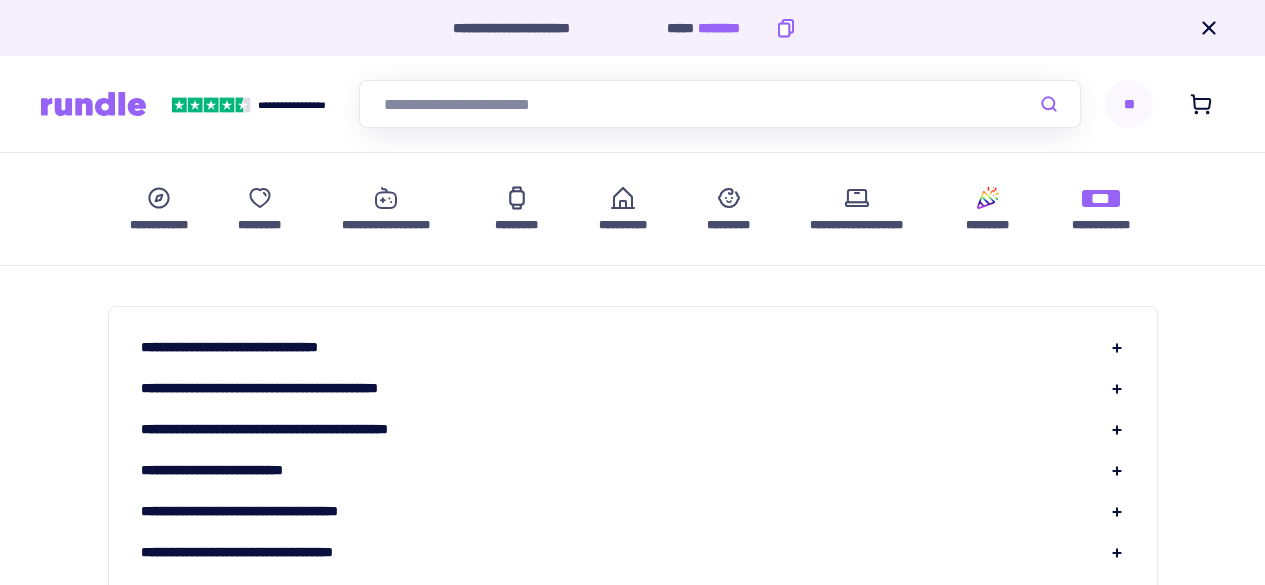 scroll, scrollTop: 0, scrollLeft: 0, axis: both 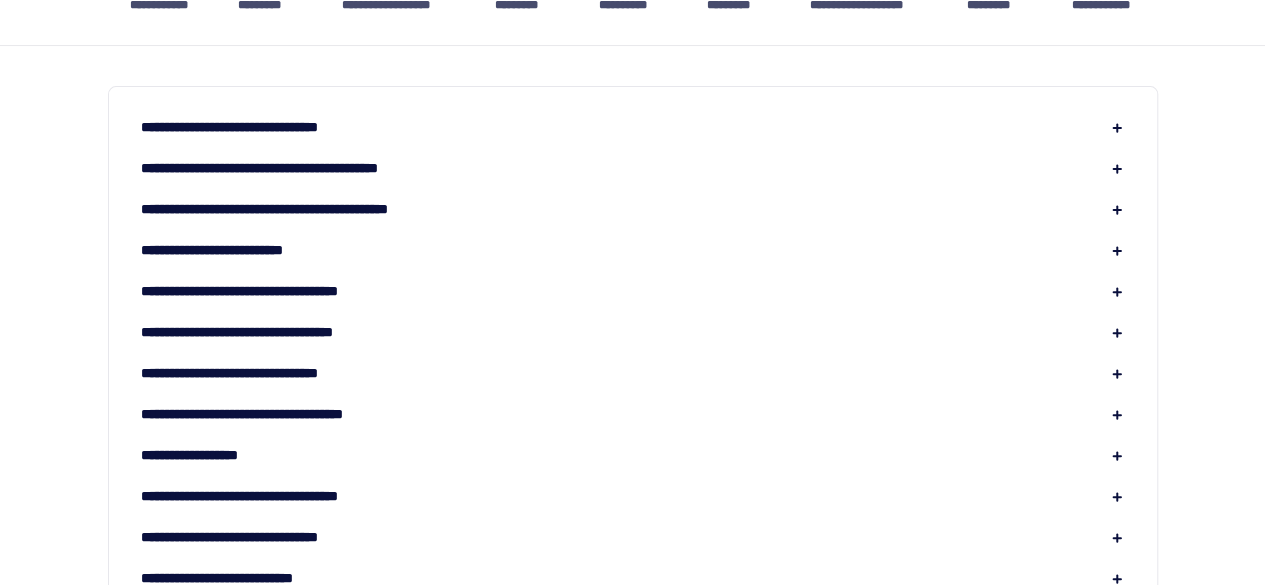 click on "**********" at bounding box center (273, 291) 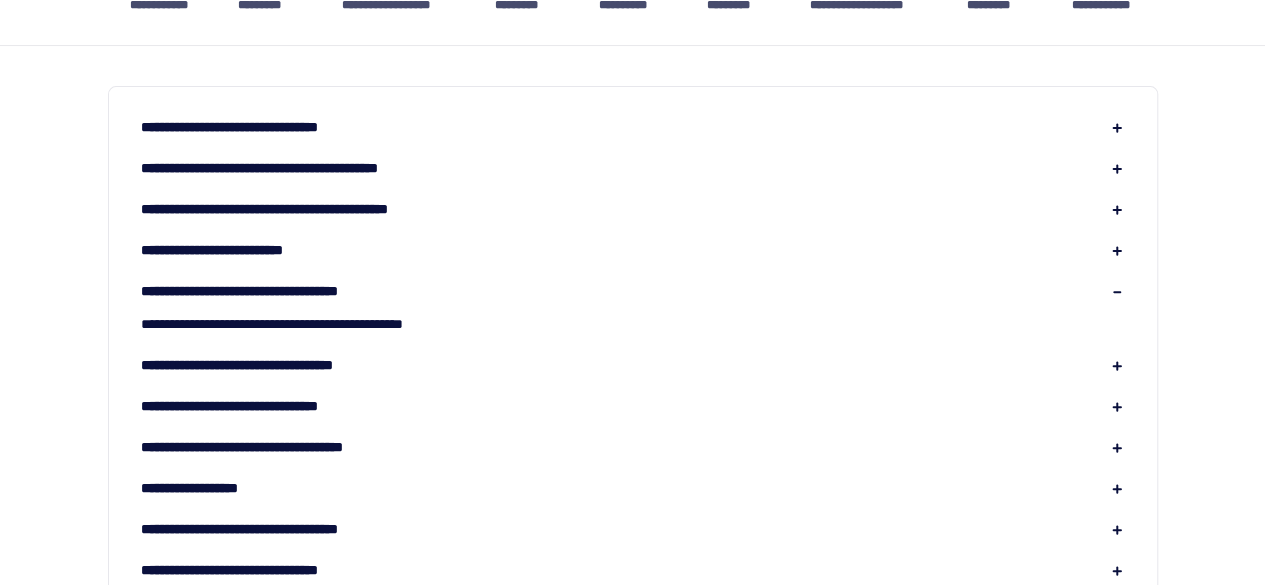 click on "**********" at bounding box center [273, 291] 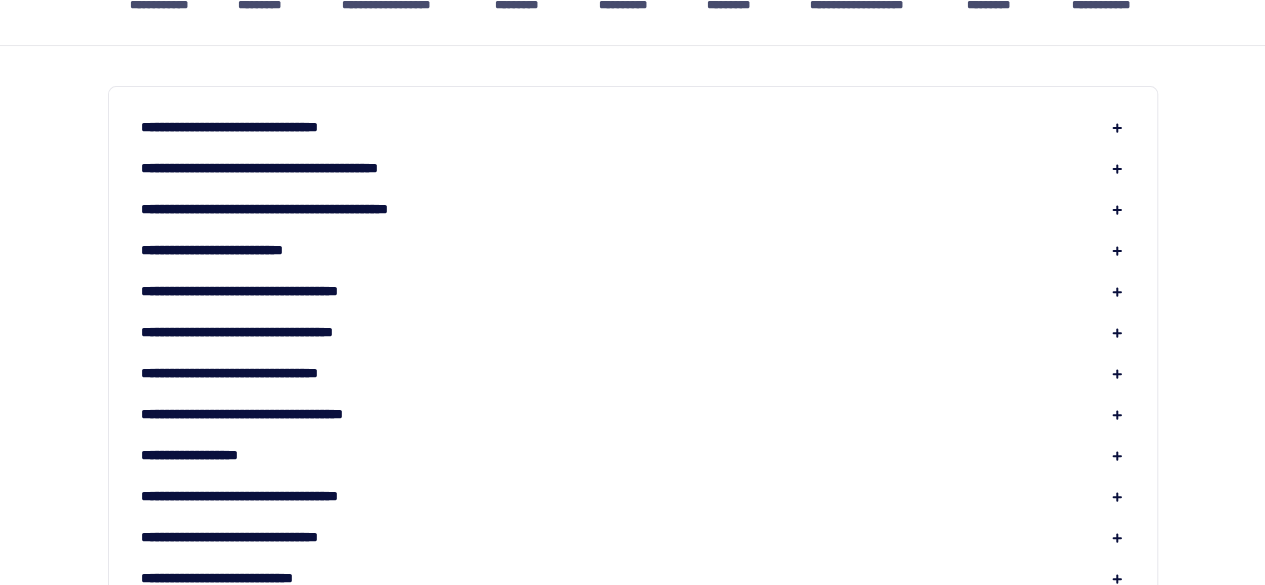 click on "**********" at bounding box center (272, 332) 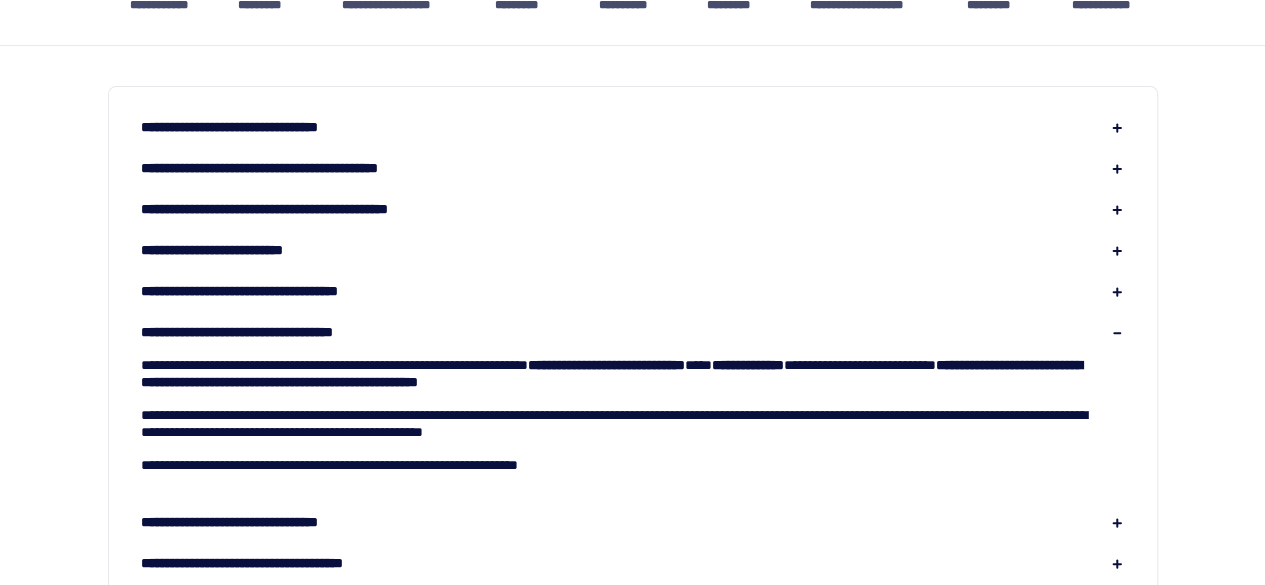click on "**********" at bounding box center [272, 332] 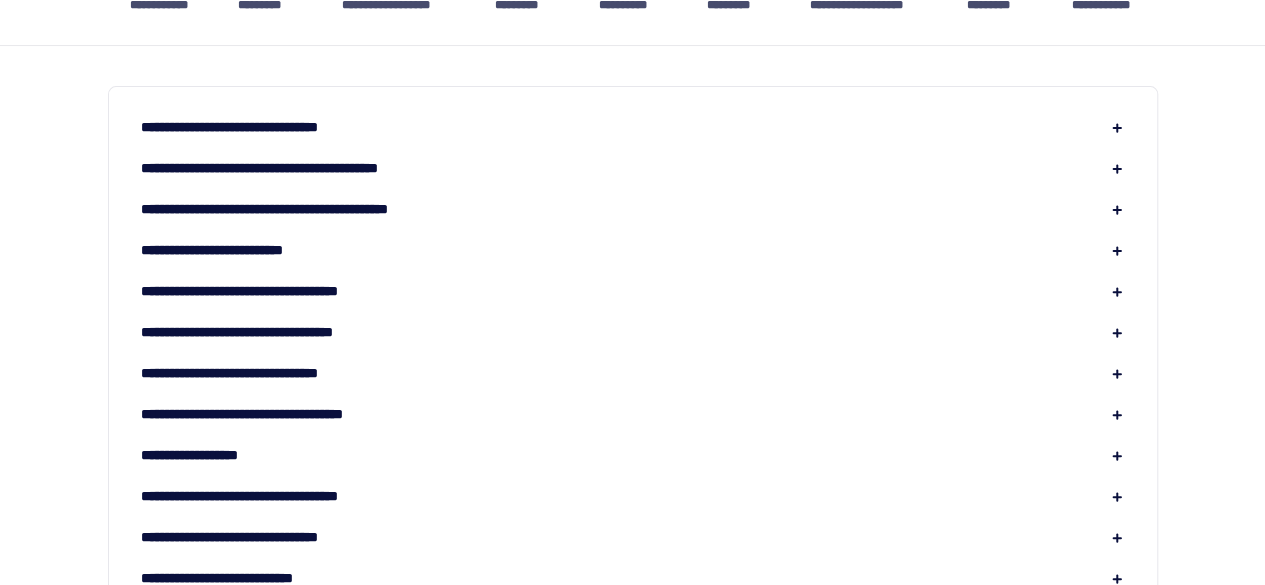 click on "**********" at bounding box center [259, 373] 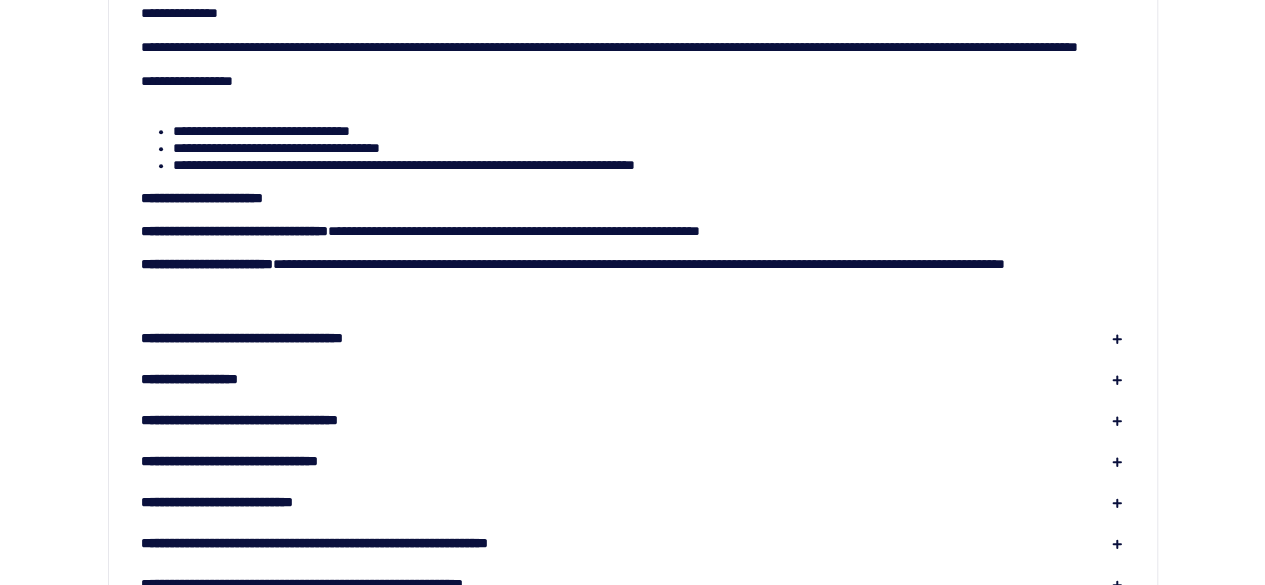 scroll, scrollTop: 631, scrollLeft: 0, axis: vertical 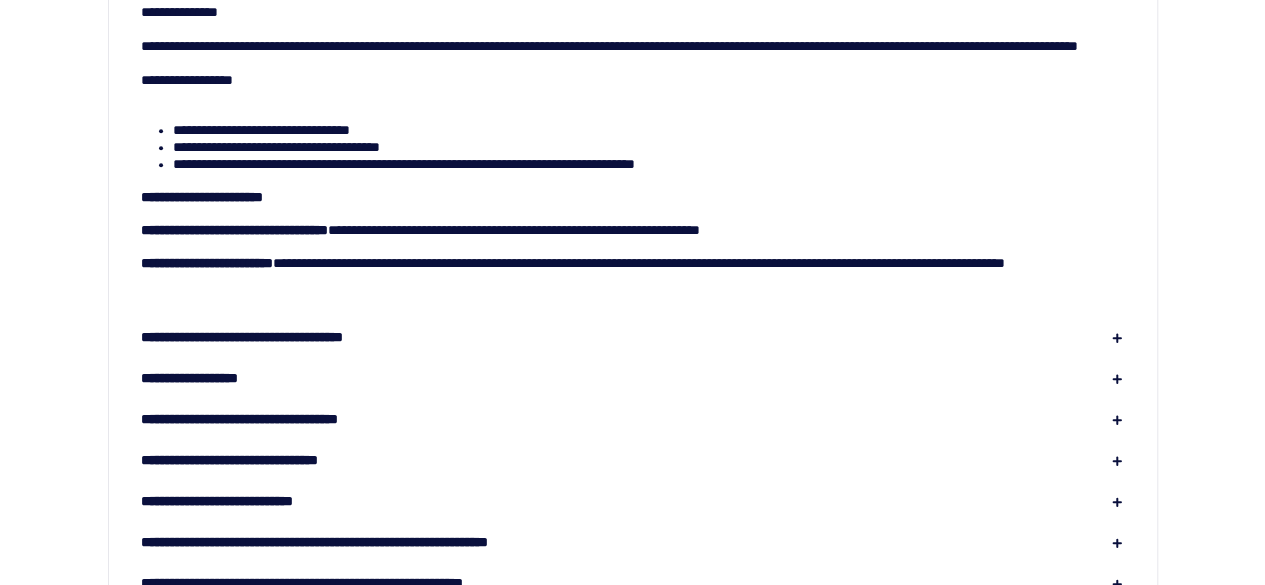 click on "**********" at bounding box center (633, 580) 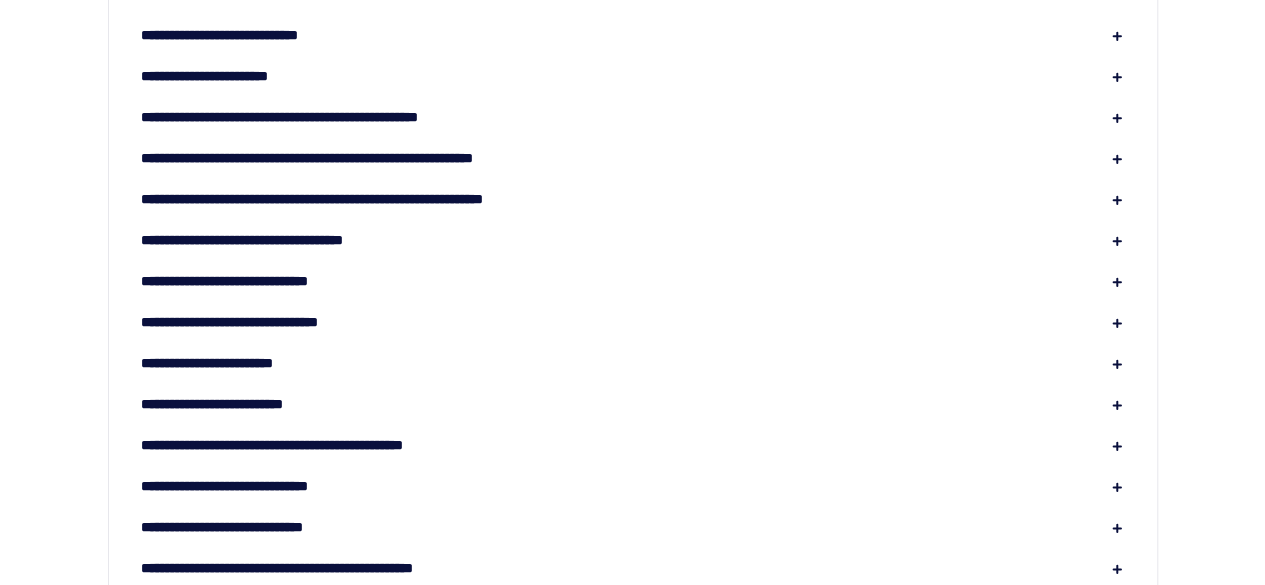 scroll, scrollTop: 1118, scrollLeft: 0, axis: vertical 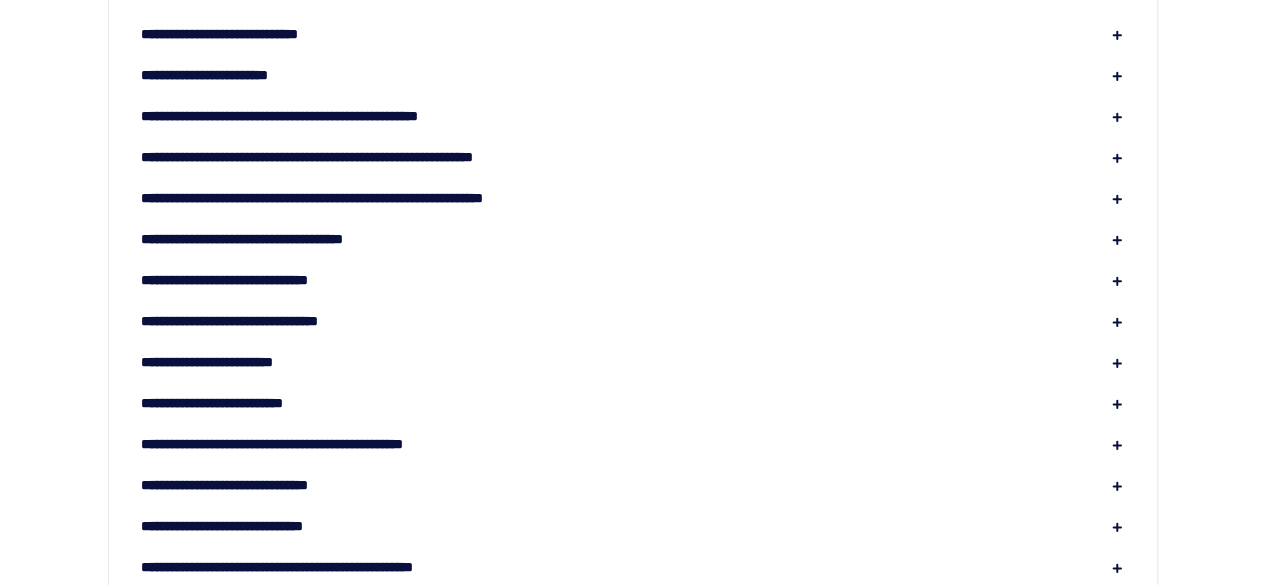 click on "**********" at bounding box center (633, -40) 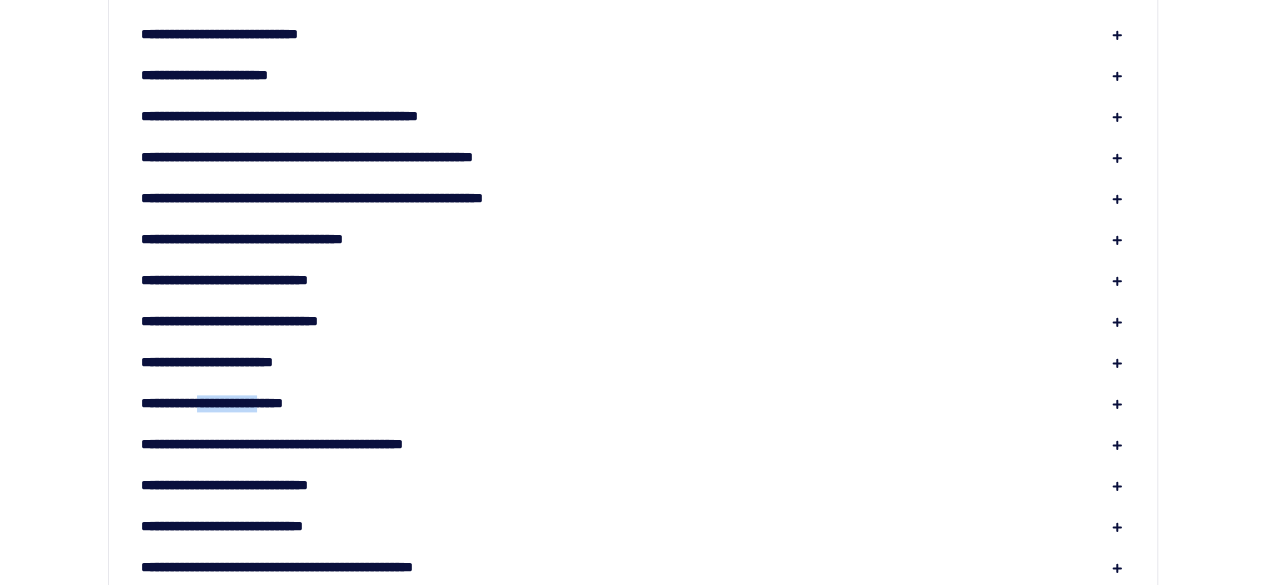 click on "**********" at bounding box center (633, -40) 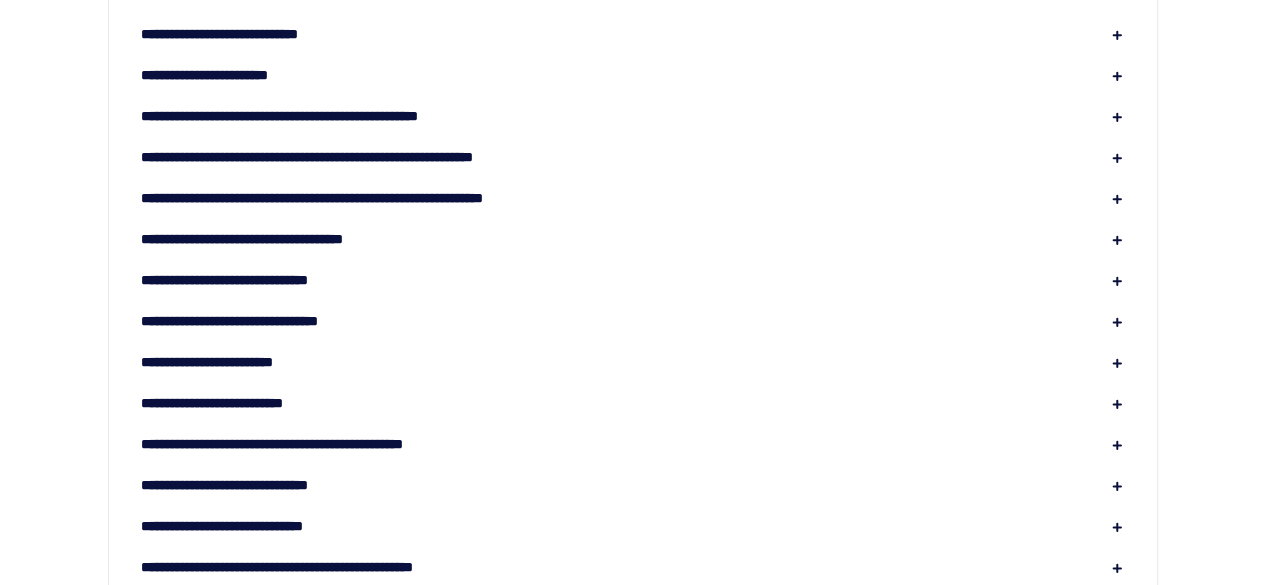 click on "**********" at bounding box center [234, 362] 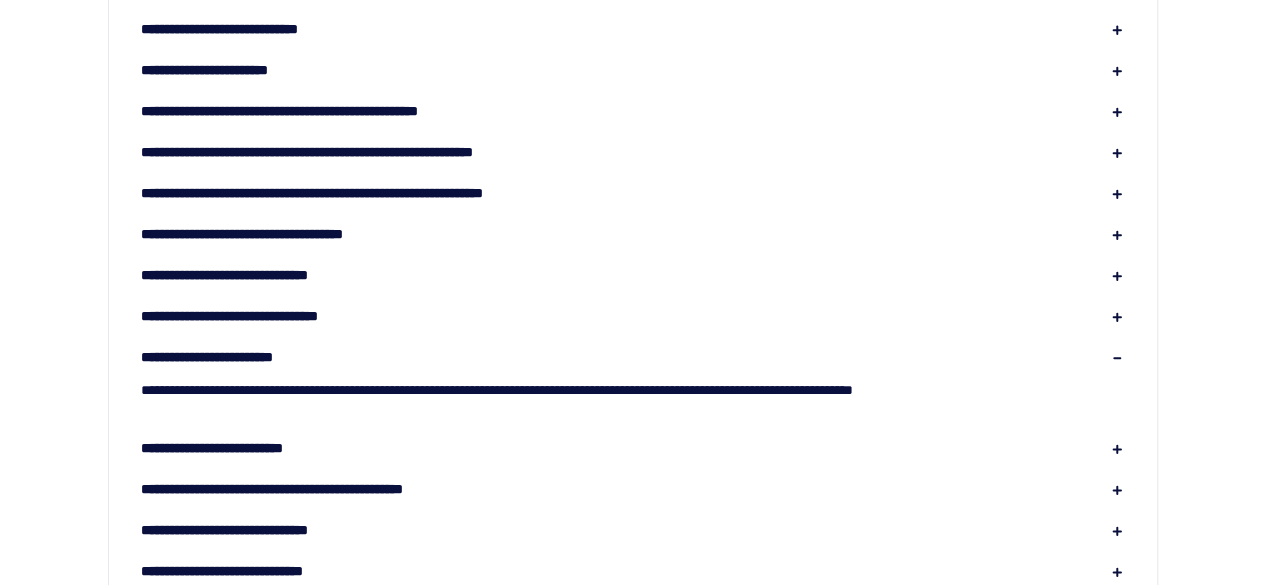scroll, scrollTop: 1051, scrollLeft: 0, axis: vertical 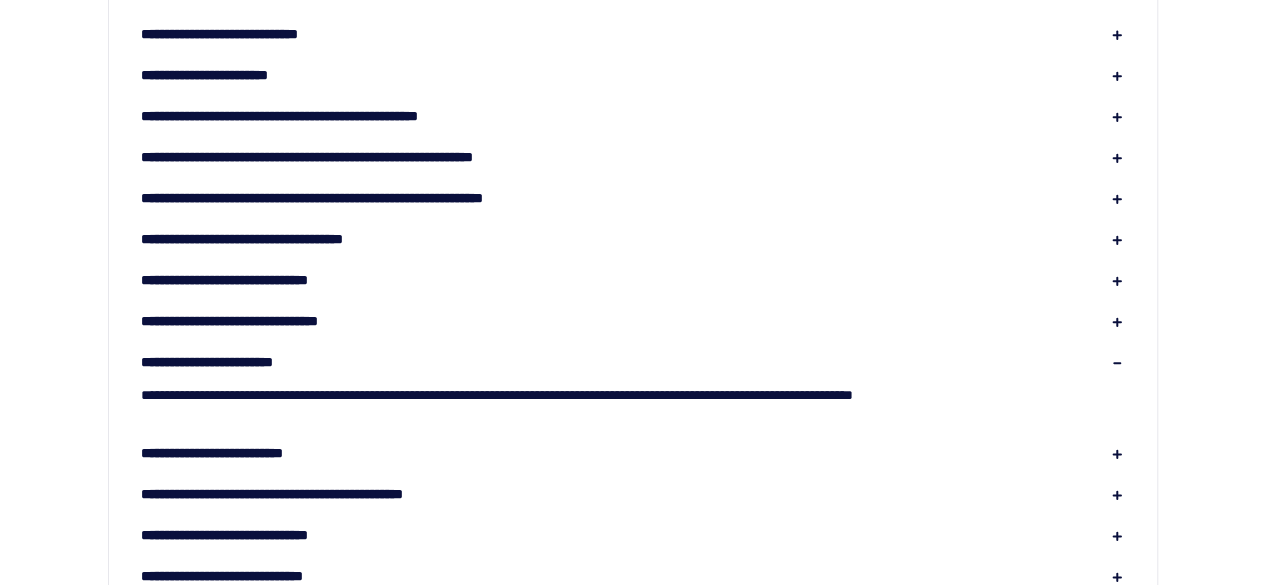 click on "**********" at bounding box center (234, 362) 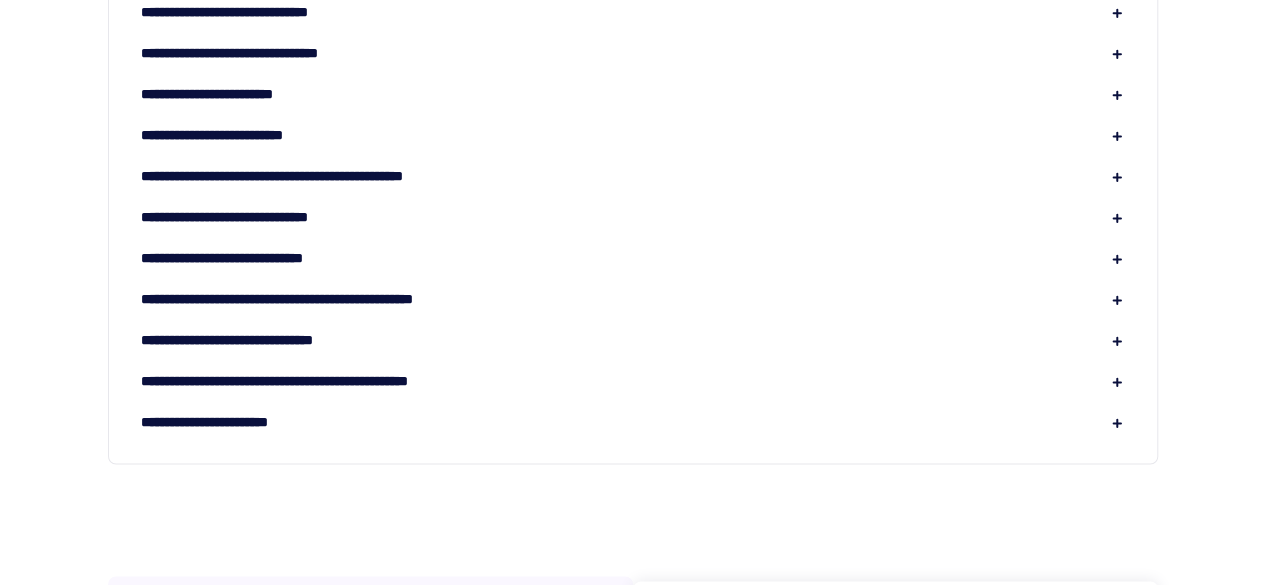 scroll, scrollTop: 1322, scrollLeft: 0, axis: vertical 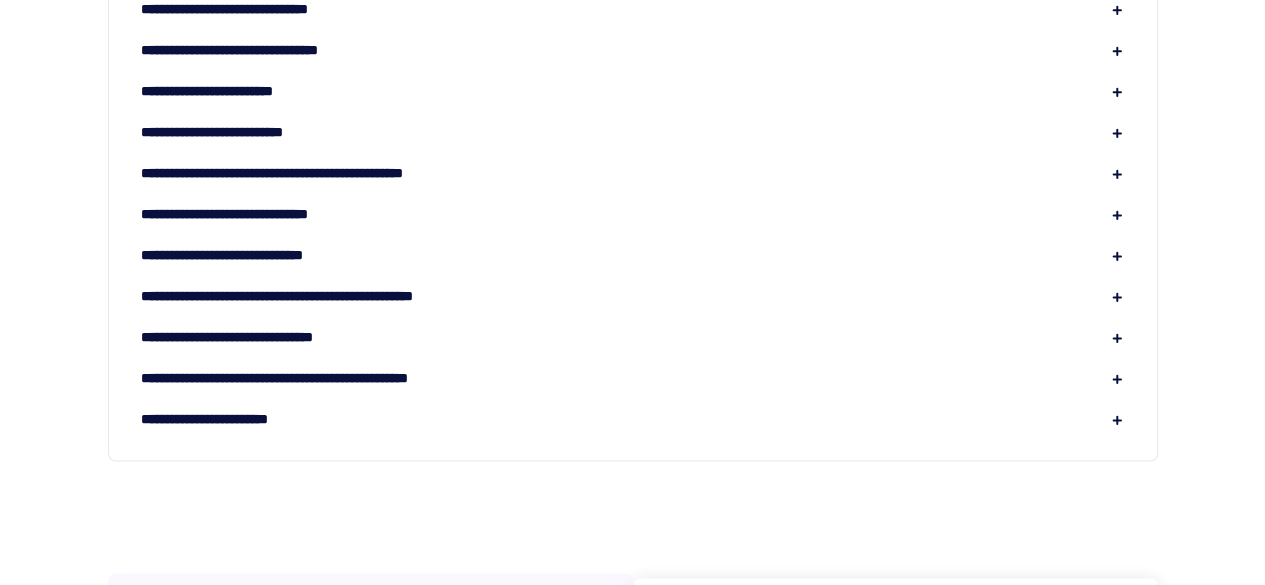 click on "**********" at bounding box center [335, 378] 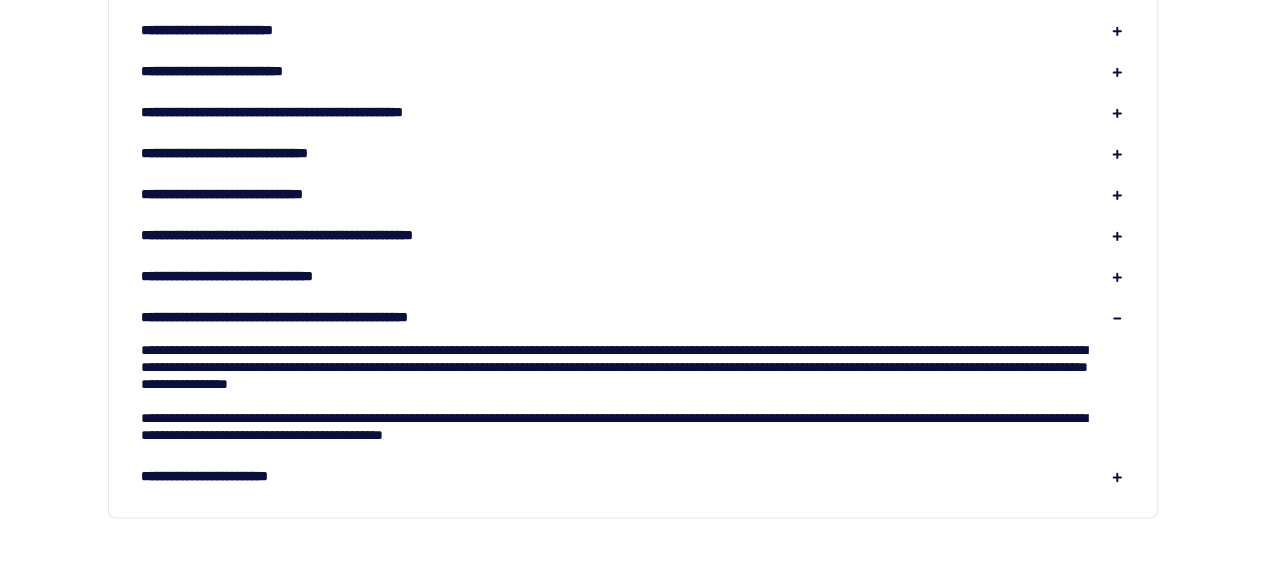scroll, scrollTop: 1384, scrollLeft: 0, axis: vertical 